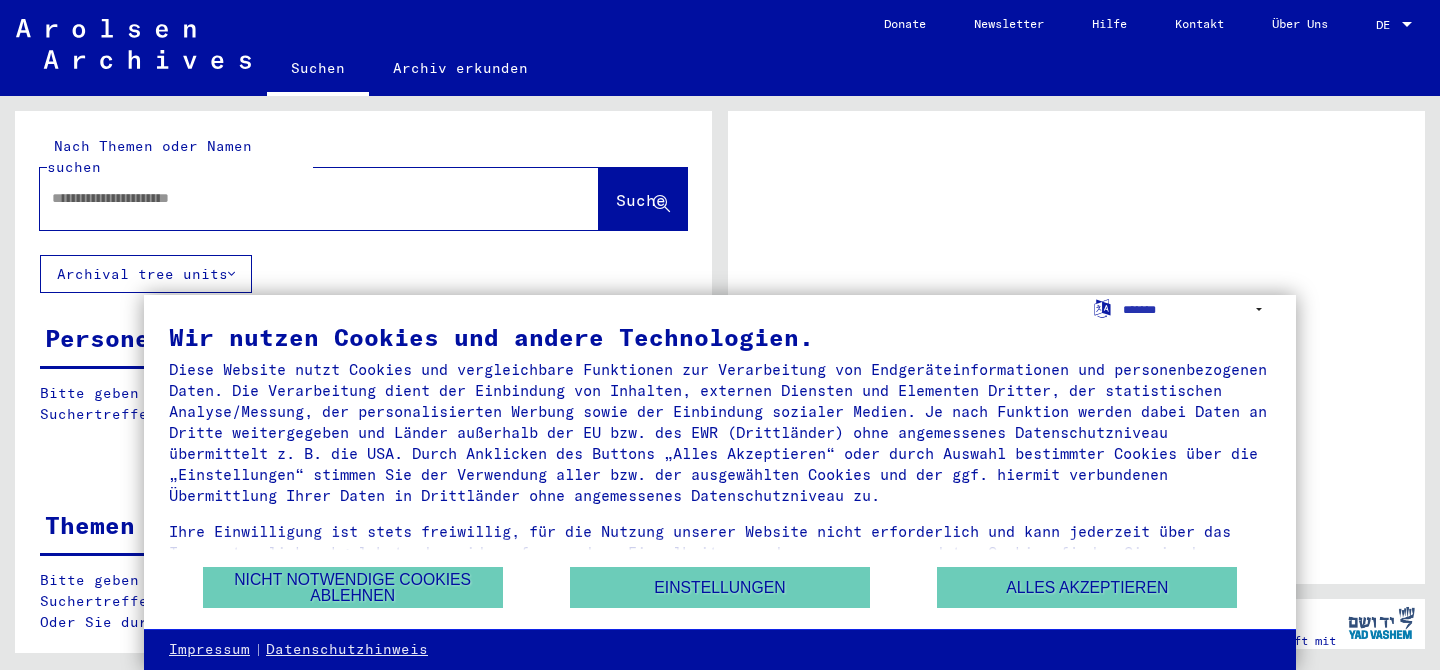 scroll, scrollTop: 0, scrollLeft: 0, axis: both 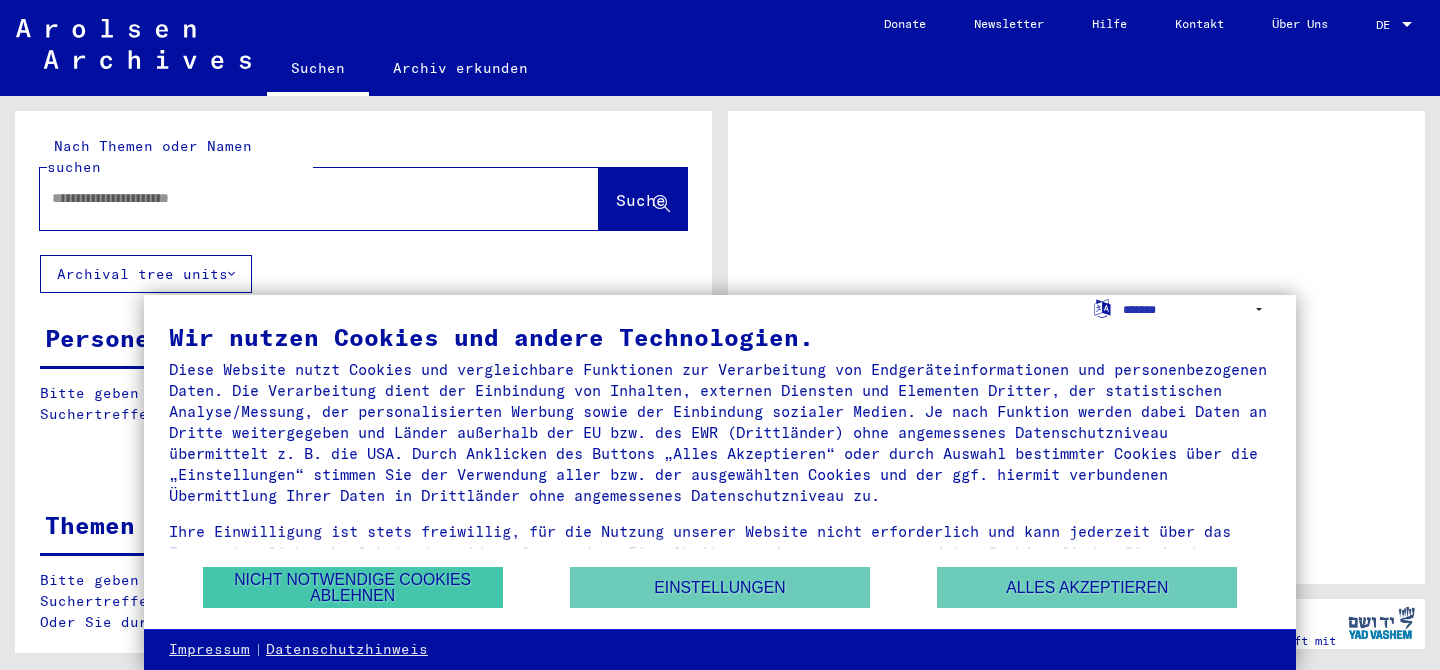 click on "Nicht notwendige Cookies ablehnen" at bounding box center (353, 587) 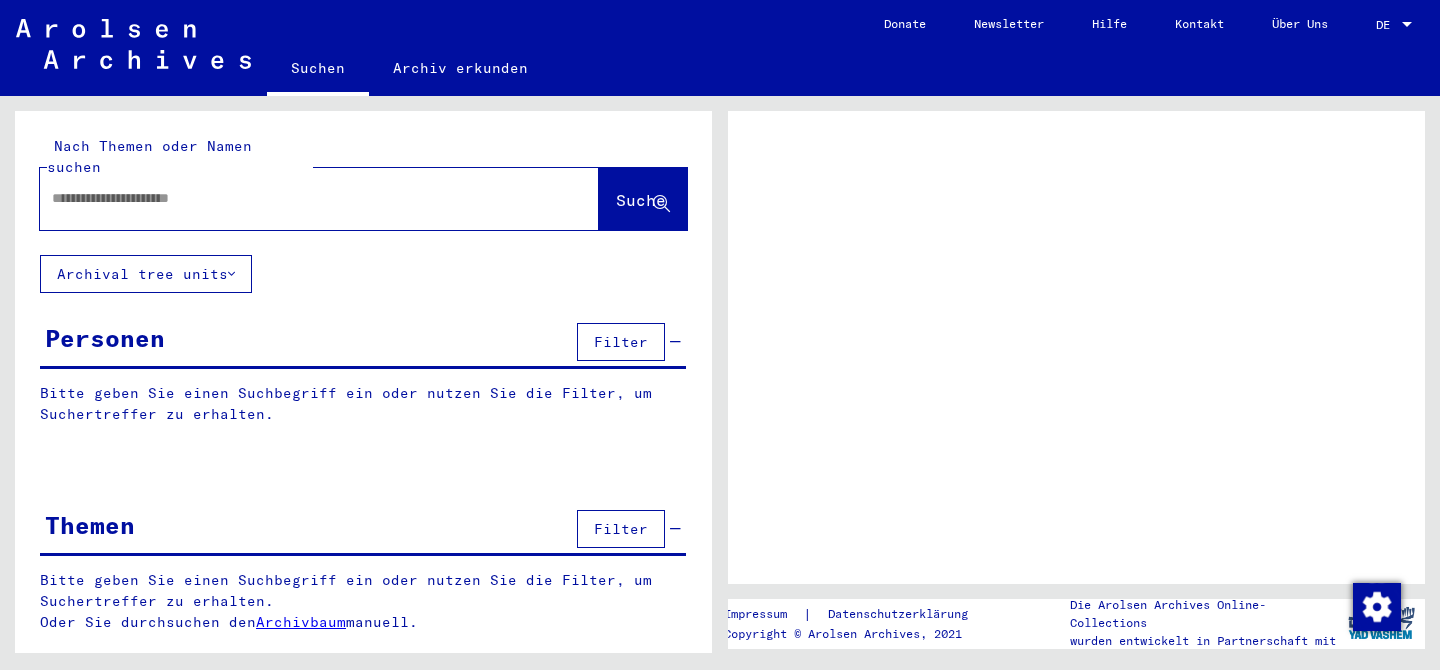 click at bounding box center [301, 198] 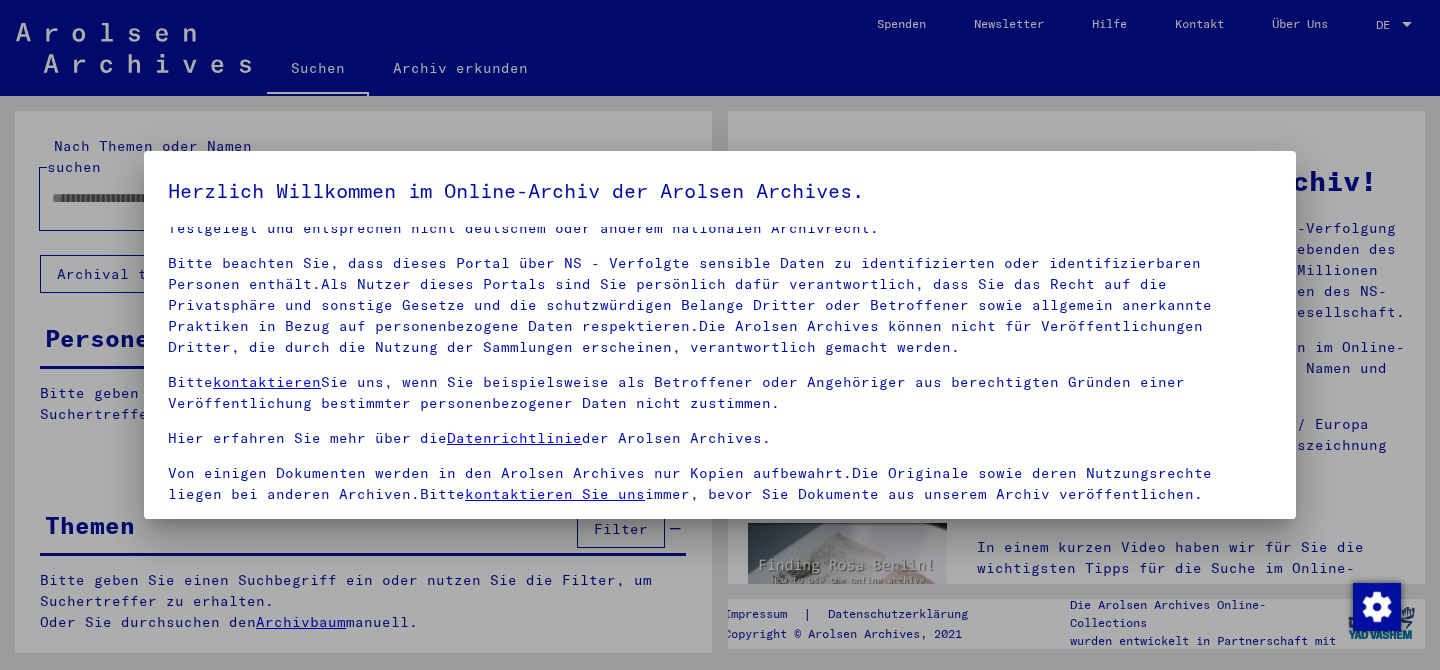 scroll, scrollTop: 44, scrollLeft: 0, axis: vertical 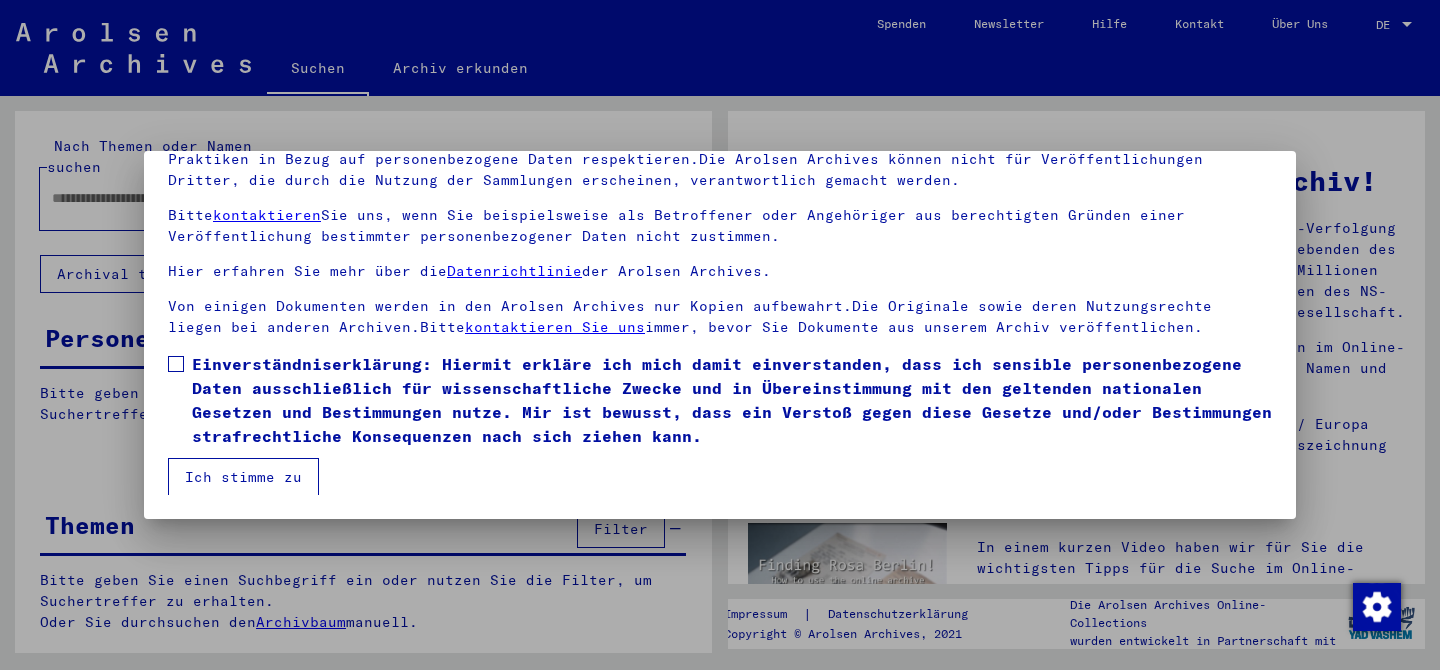 click on "Ich stimme zu" at bounding box center (243, 477) 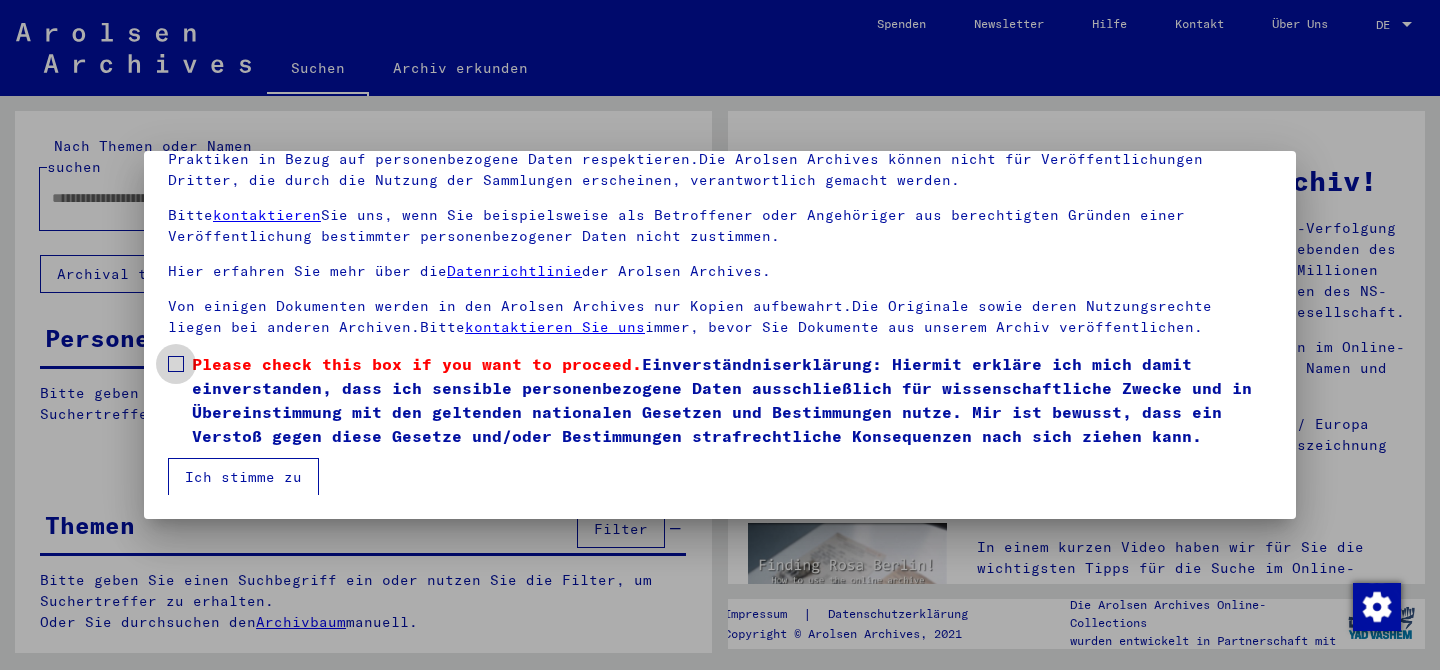 click at bounding box center (176, 364) 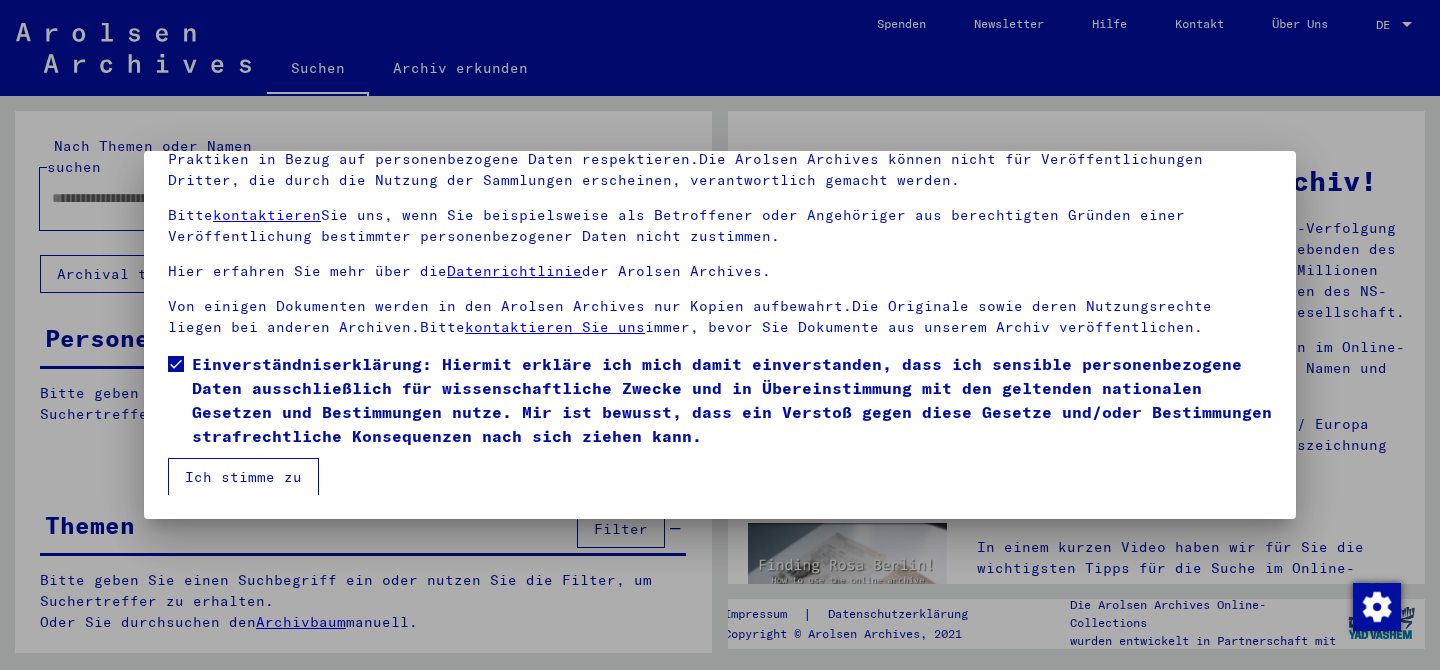 click on "Ich stimme zu" at bounding box center [243, 477] 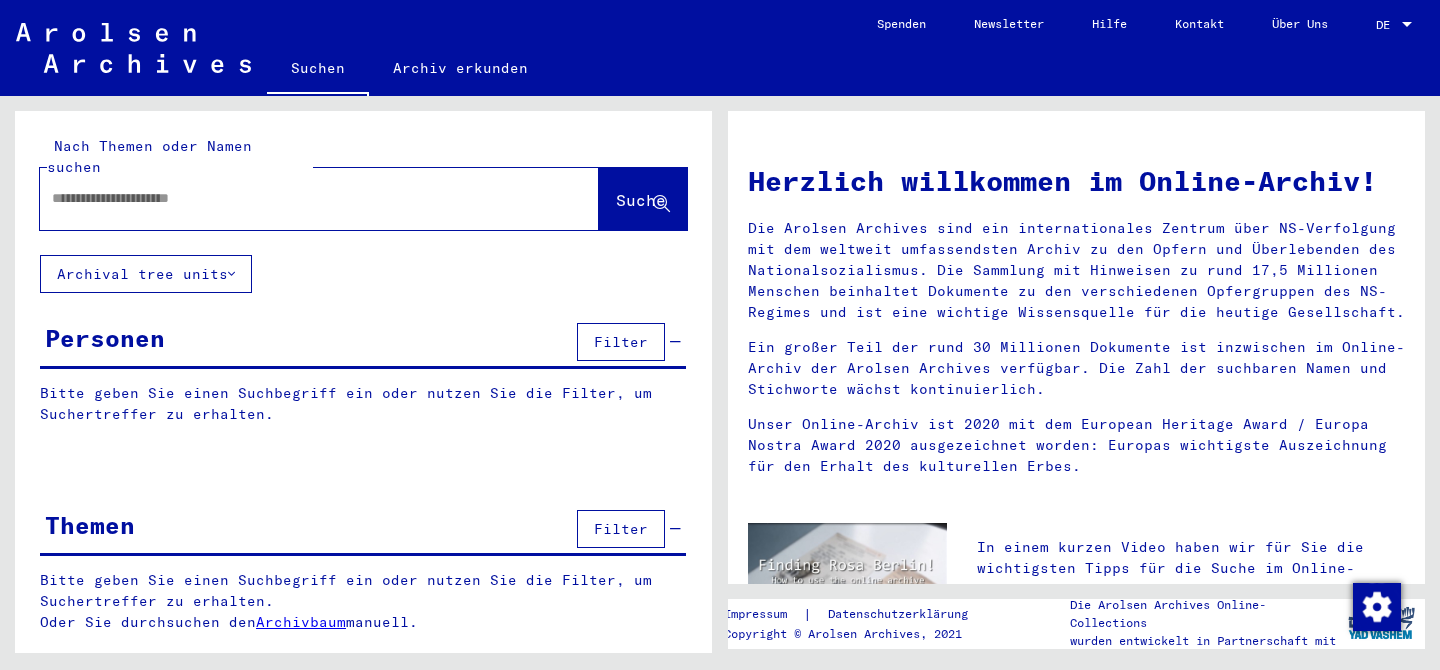 click at bounding box center (295, 198) 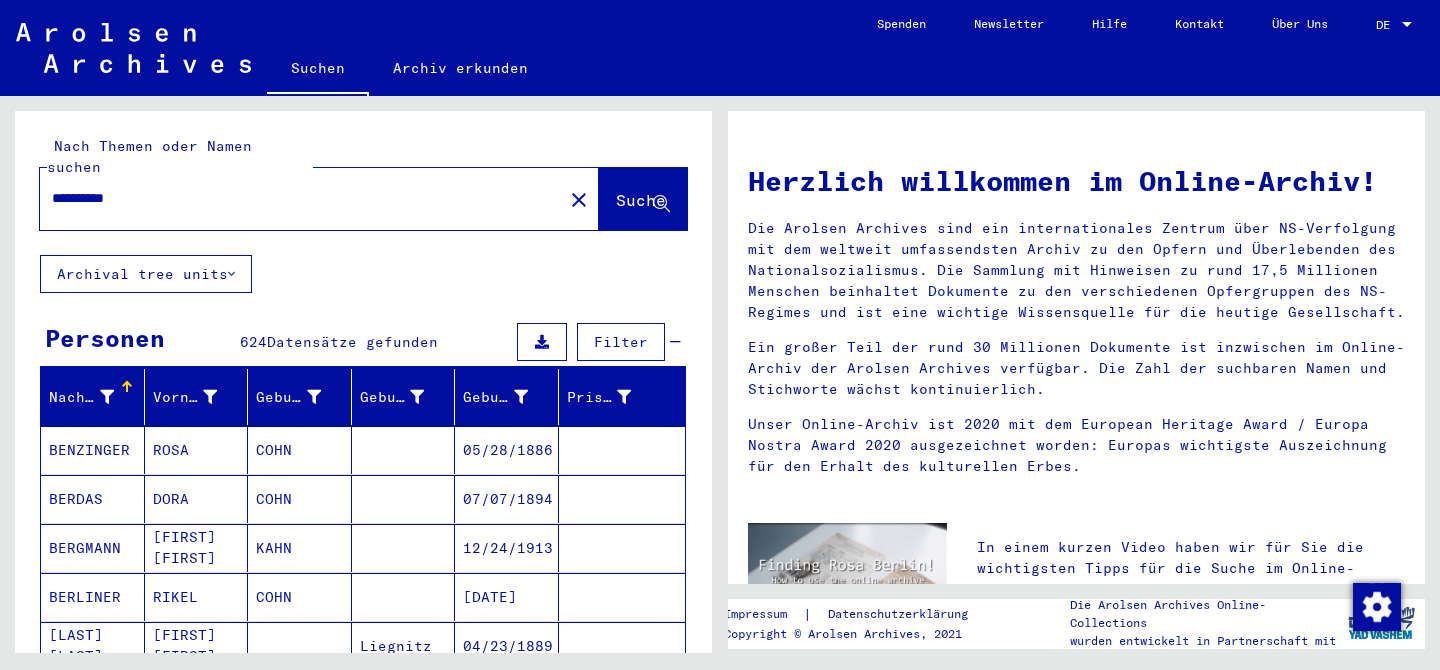 scroll, scrollTop: 0, scrollLeft: 0, axis: both 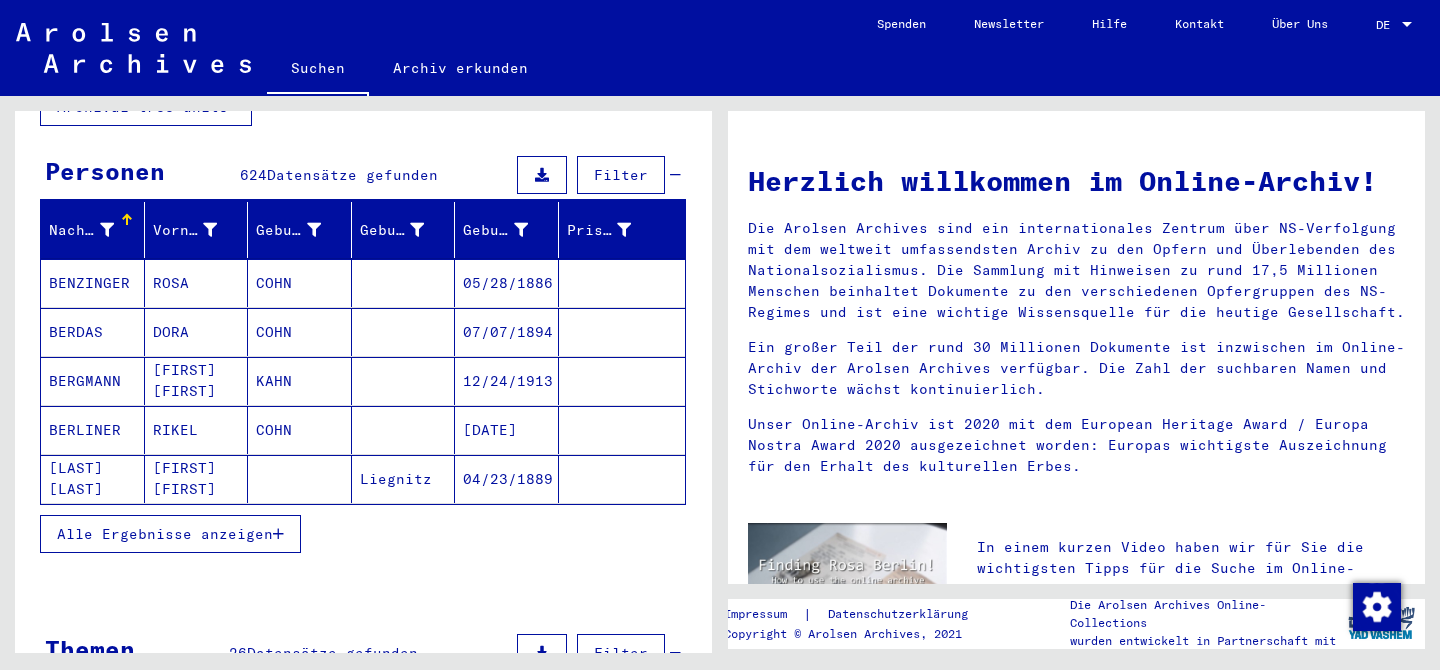 type on "**********" 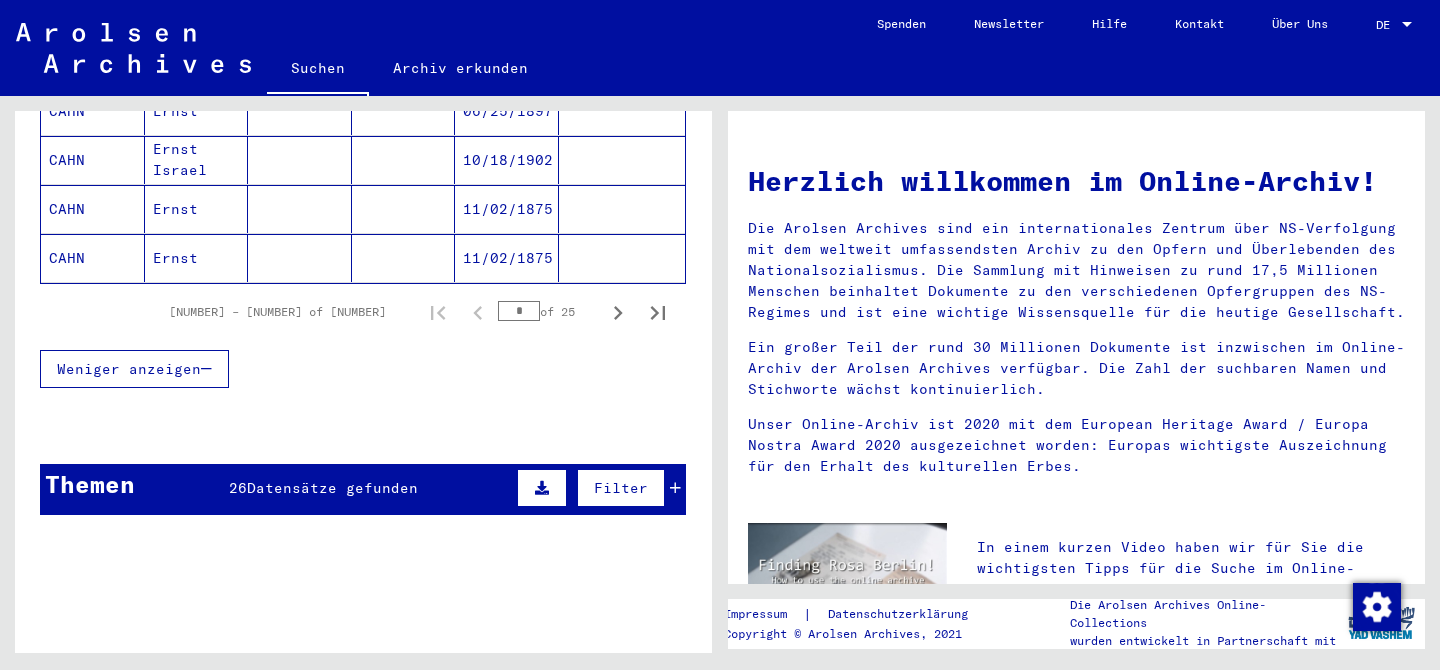scroll, scrollTop: 1378, scrollLeft: 0, axis: vertical 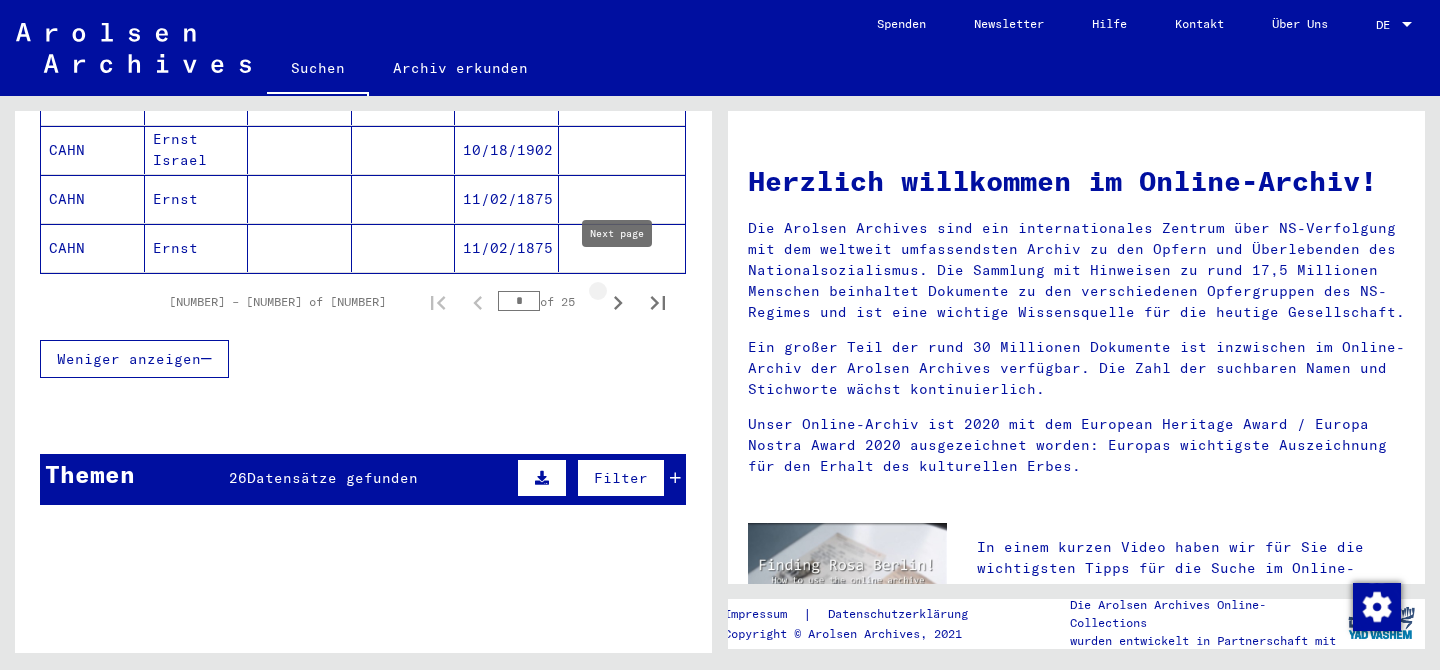 click 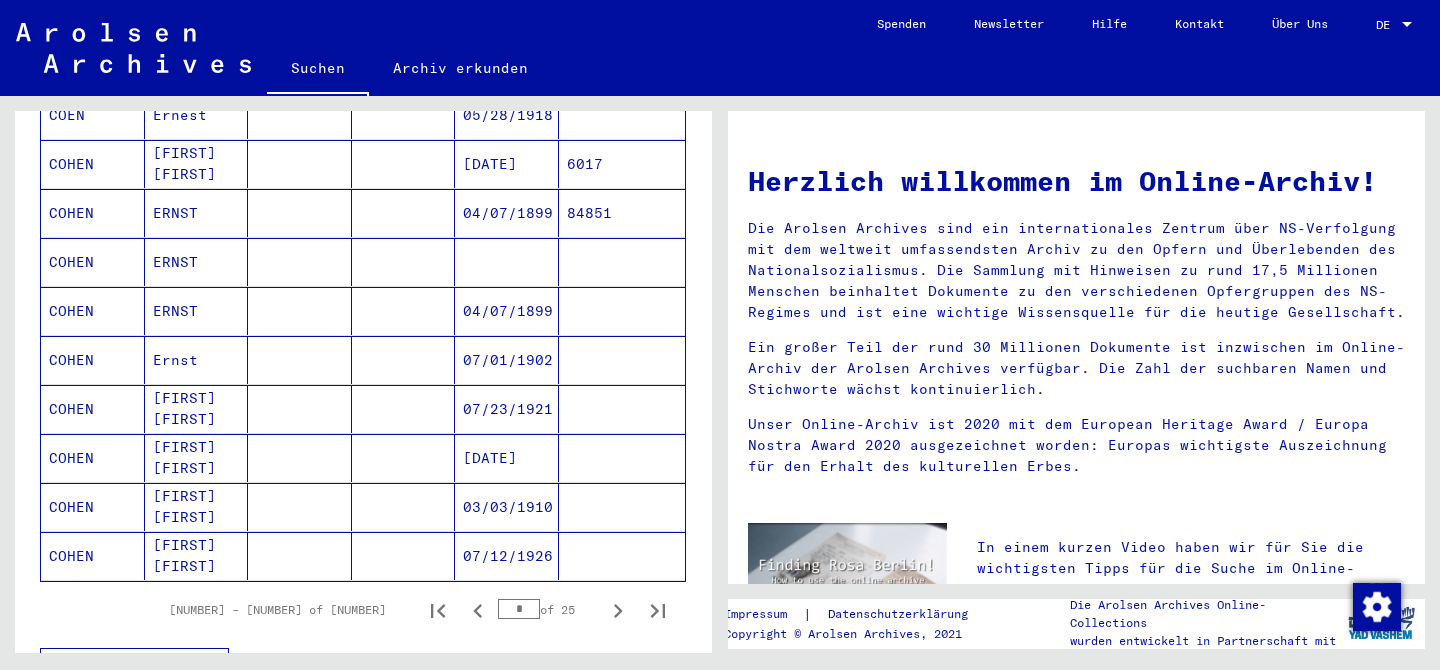 scroll, scrollTop: 1086, scrollLeft: 0, axis: vertical 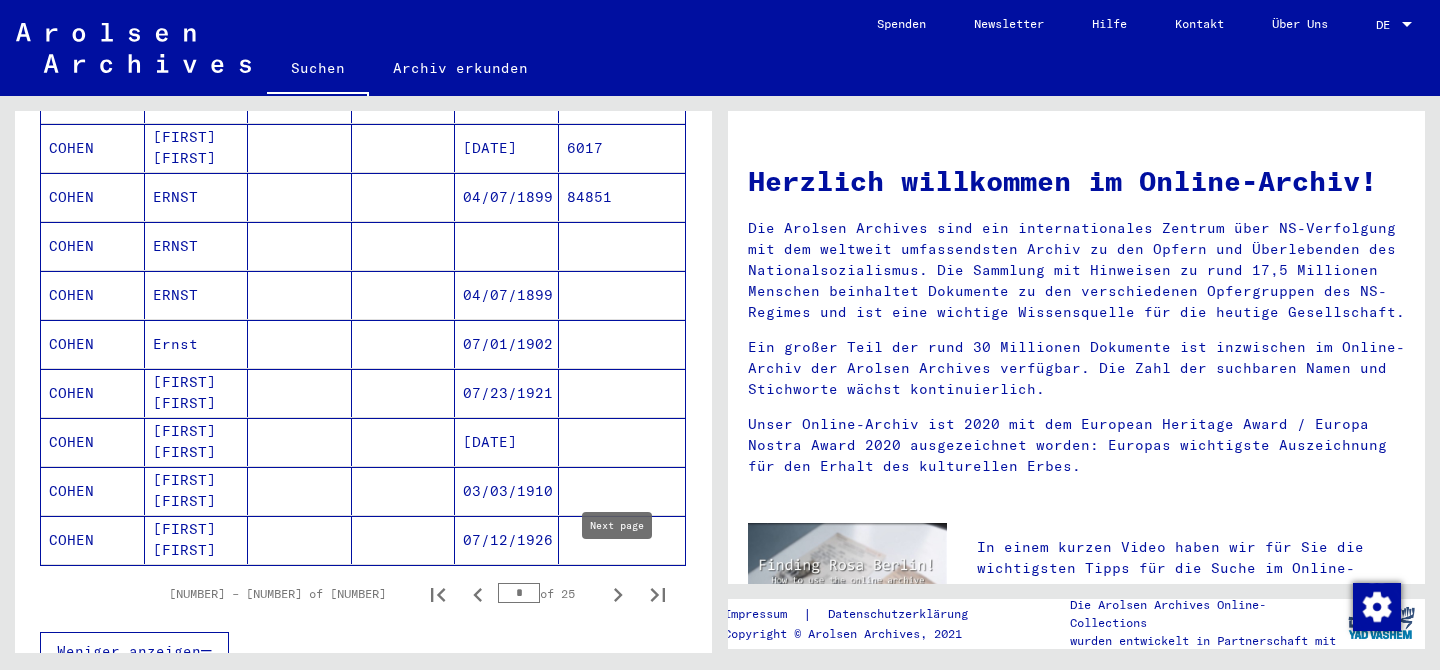 click 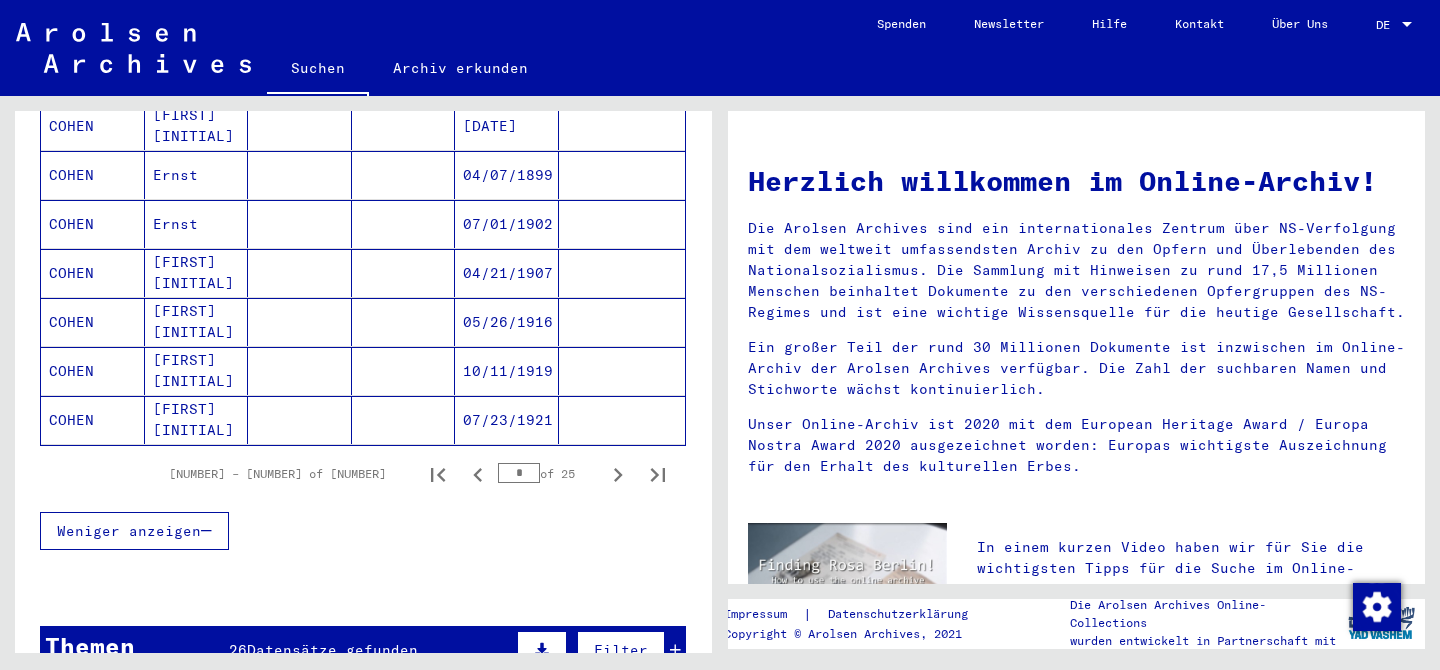 scroll, scrollTop: 1208, scrollLeft: 0, axis: vertical 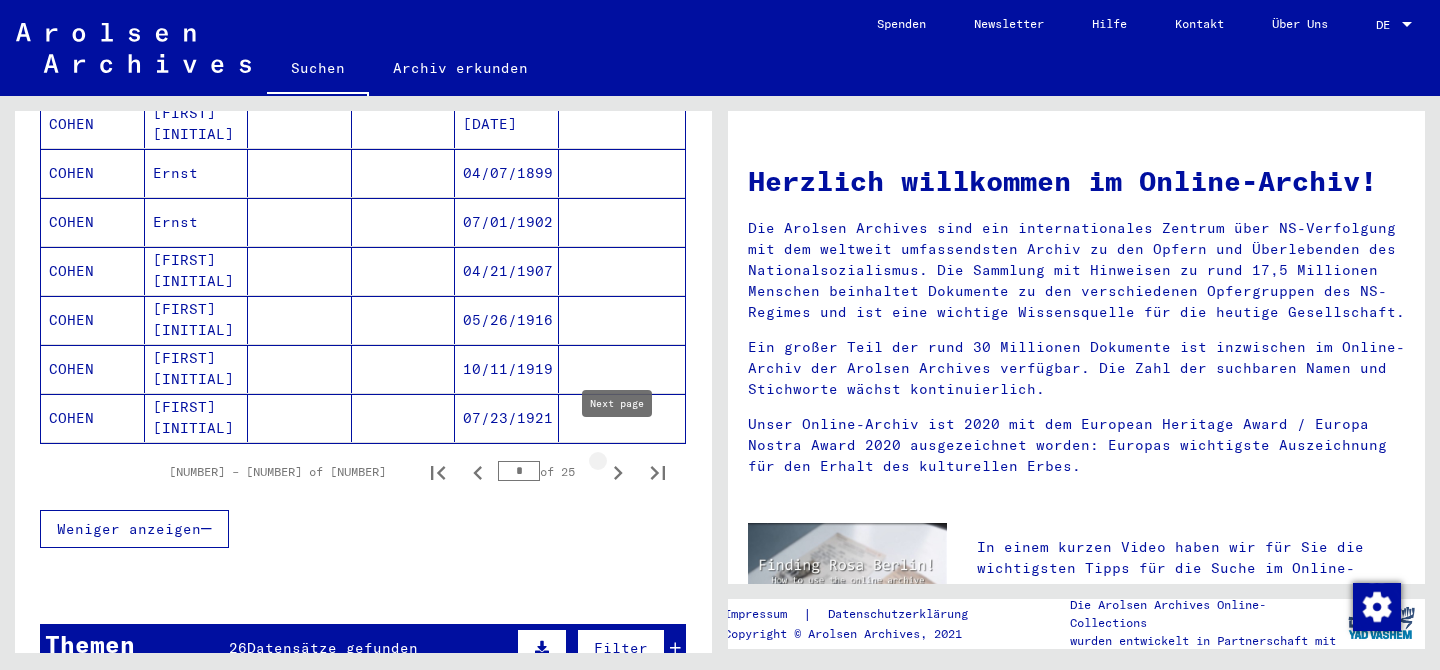 click 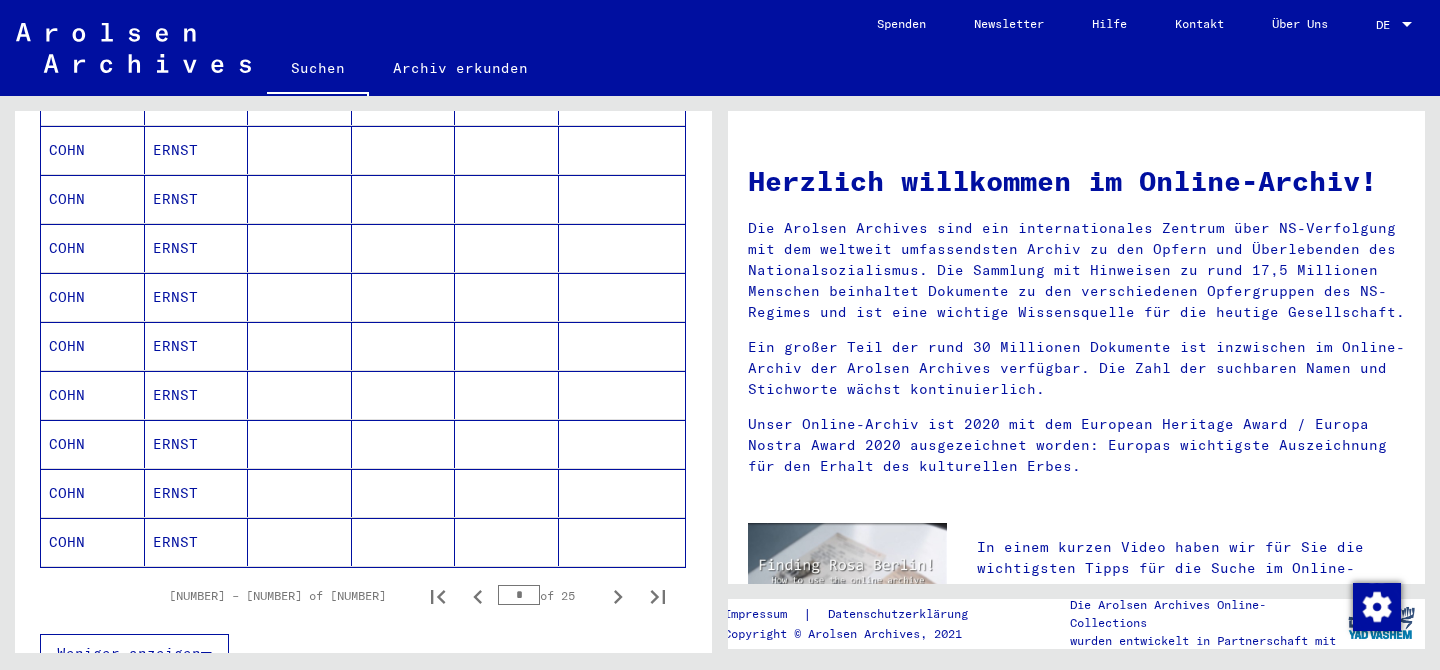 scroll, scrollTop: 1145, scrollLeft: 0, axis: vertical 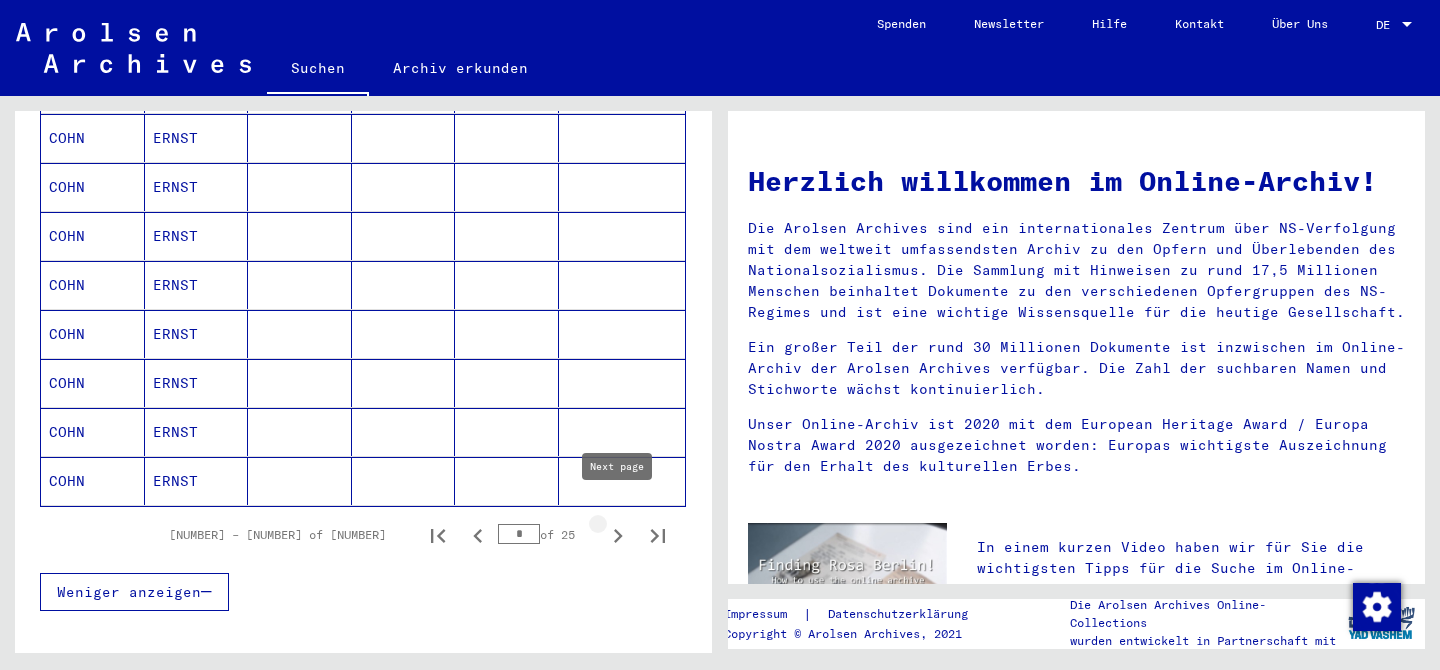 click 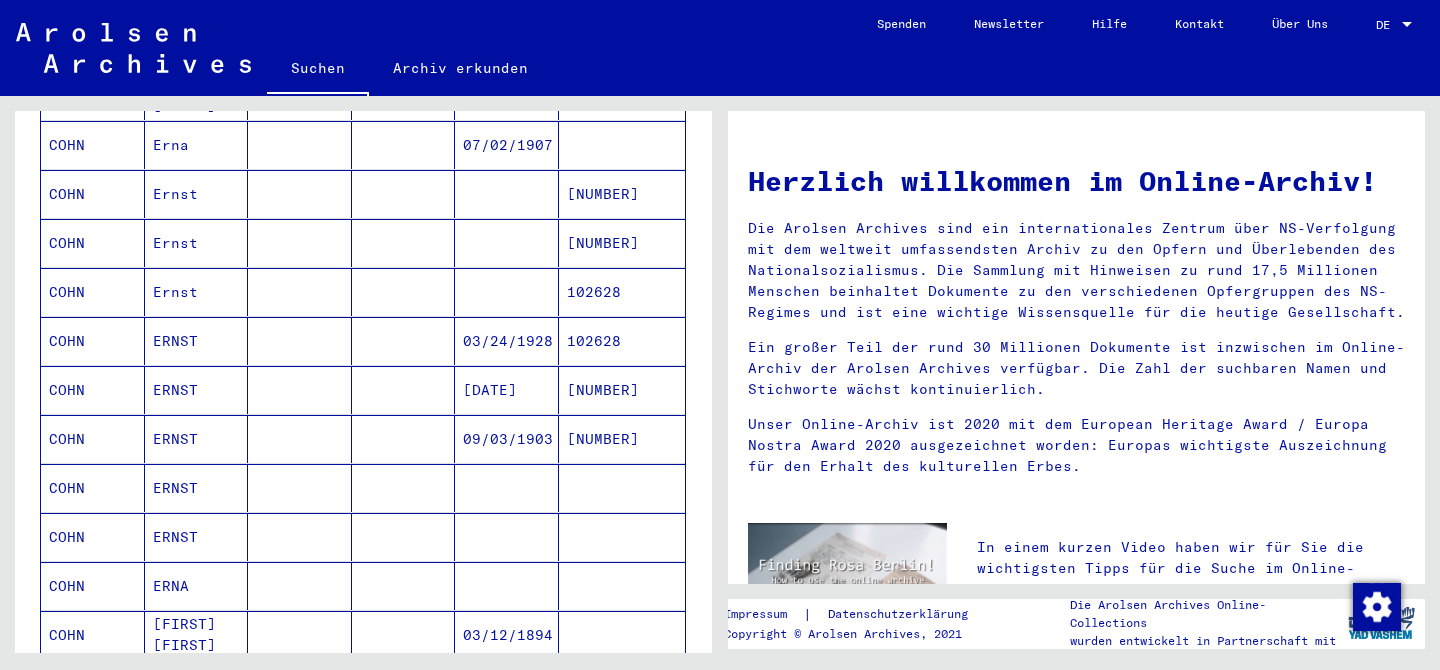 scroll, scrollTop: 1005, scrollLeft: 0, axis: vertical 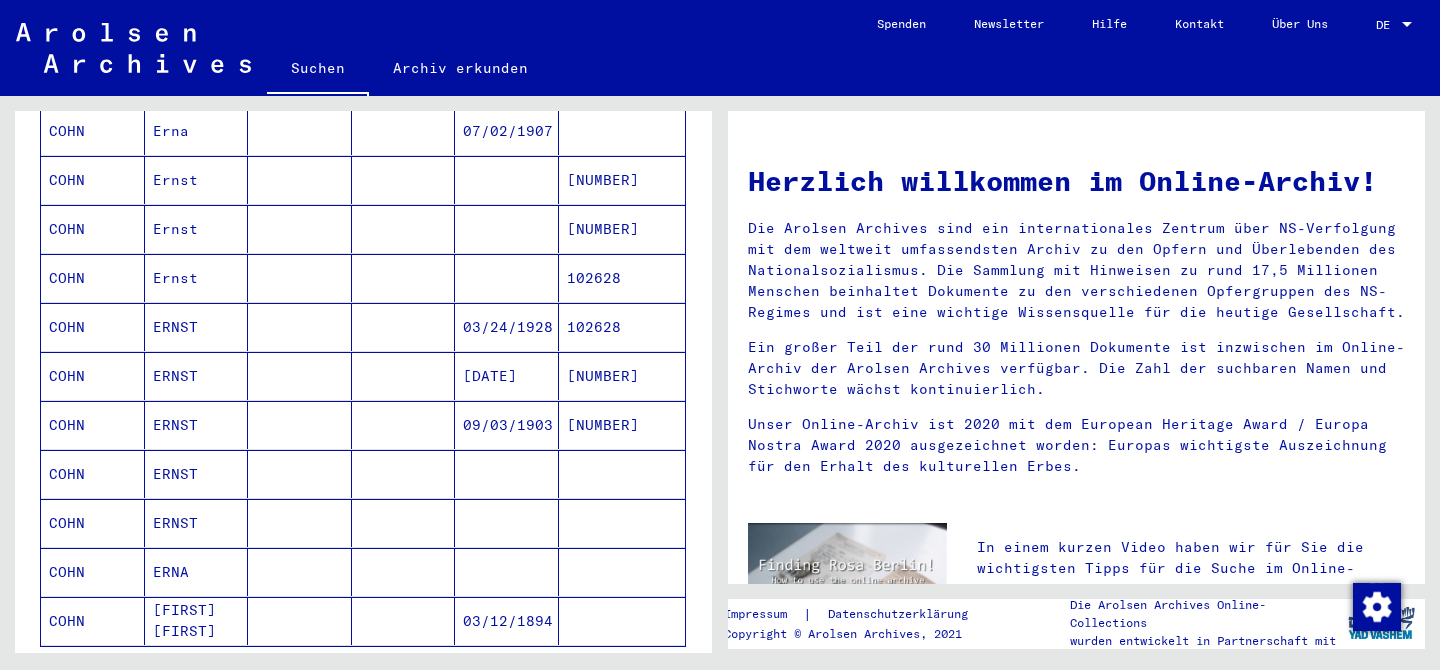 click on "[DATE]" at bounding box center (507, 425) 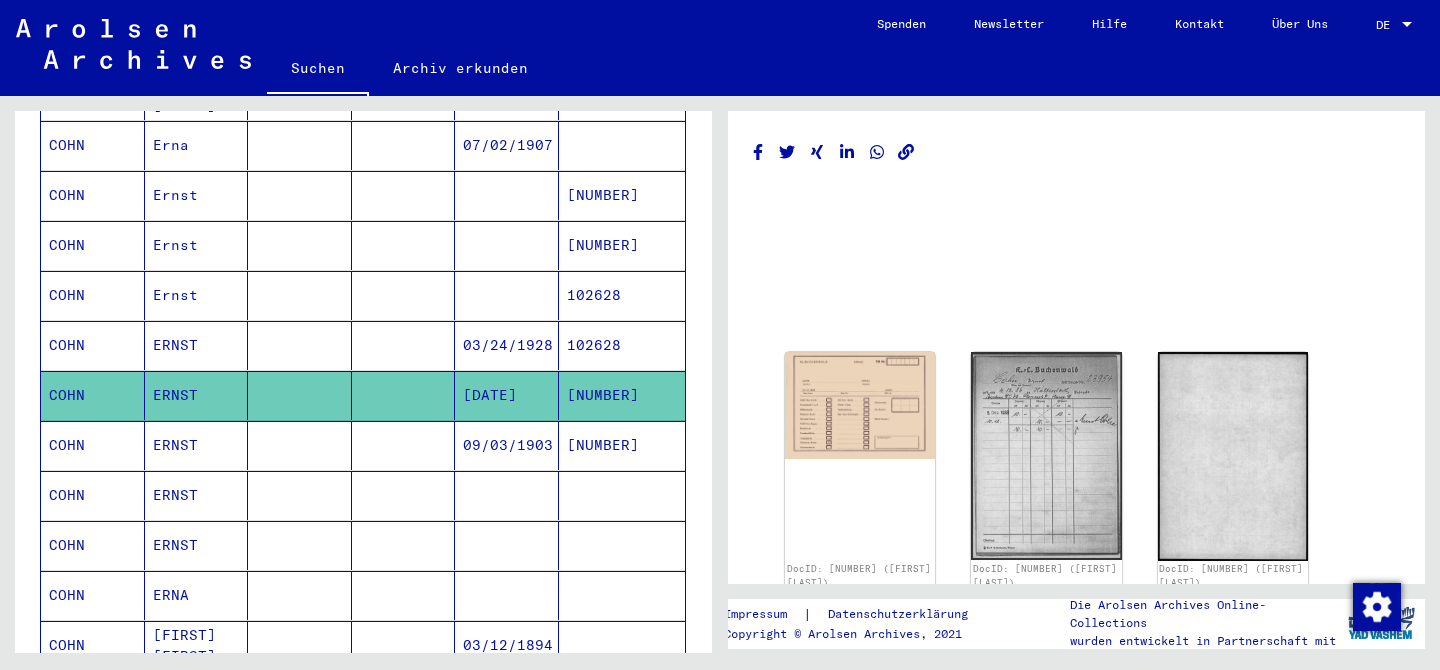 scroll, scrollTop: 0, scrollLeft: 0, axis: both 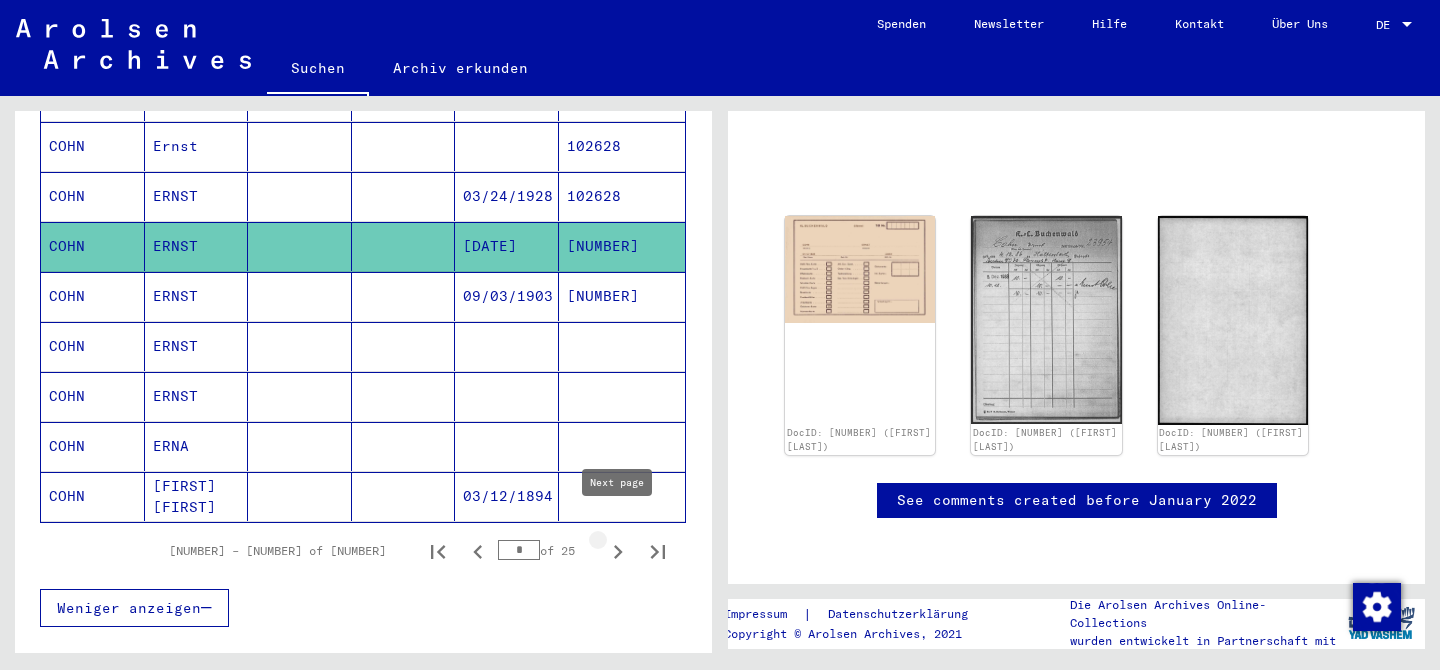 click 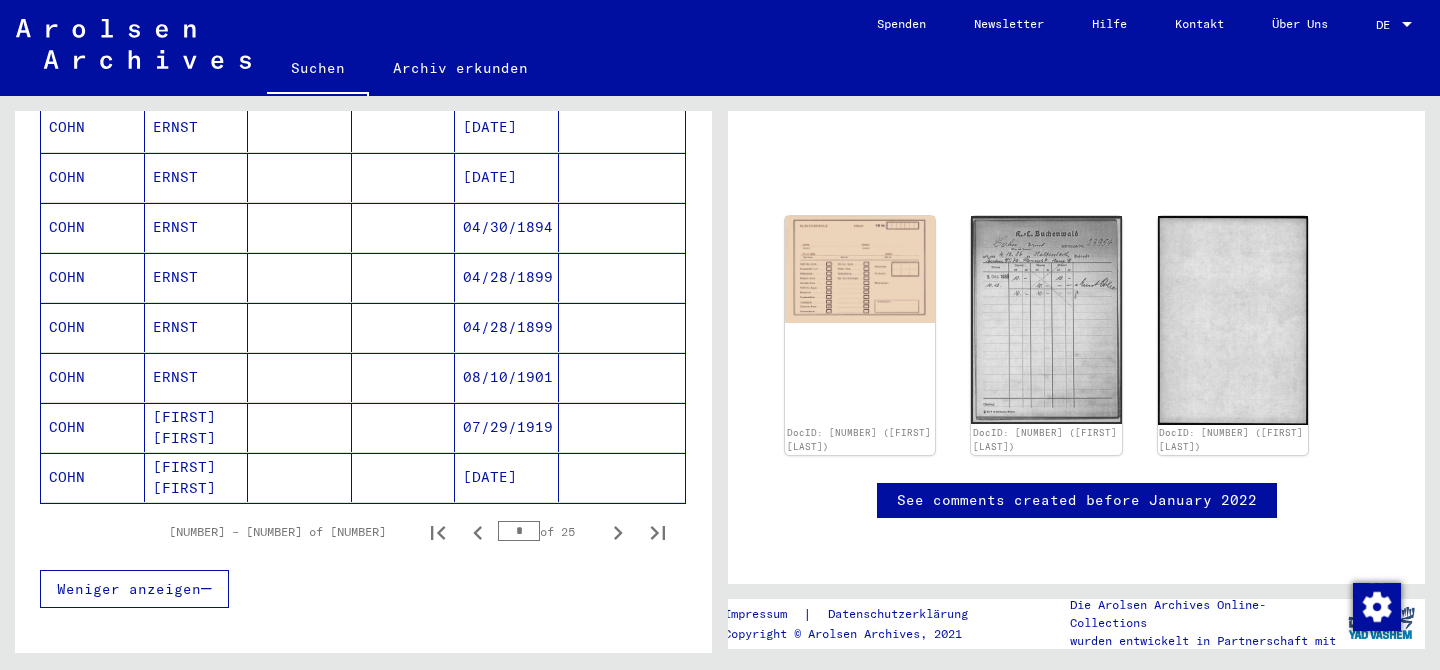 scroll, scrollTop: 1179, scrollLeft: 0, axis: vertical 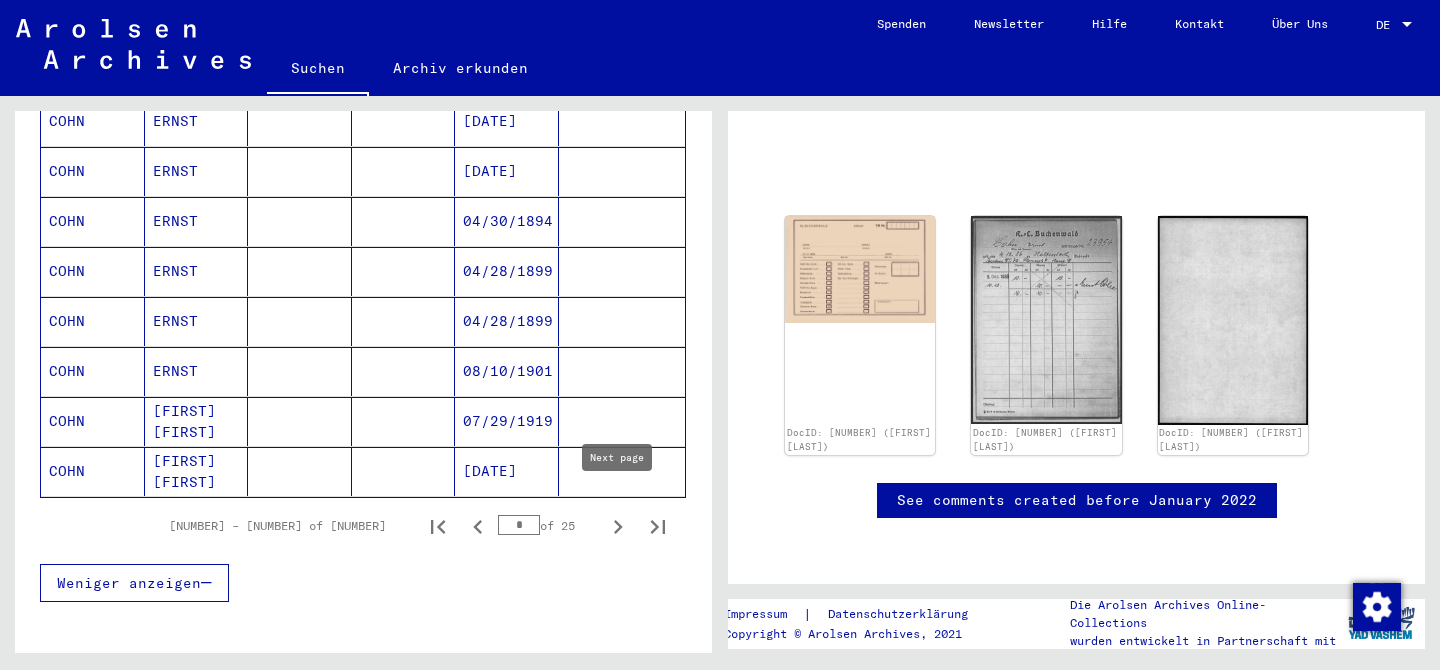 click 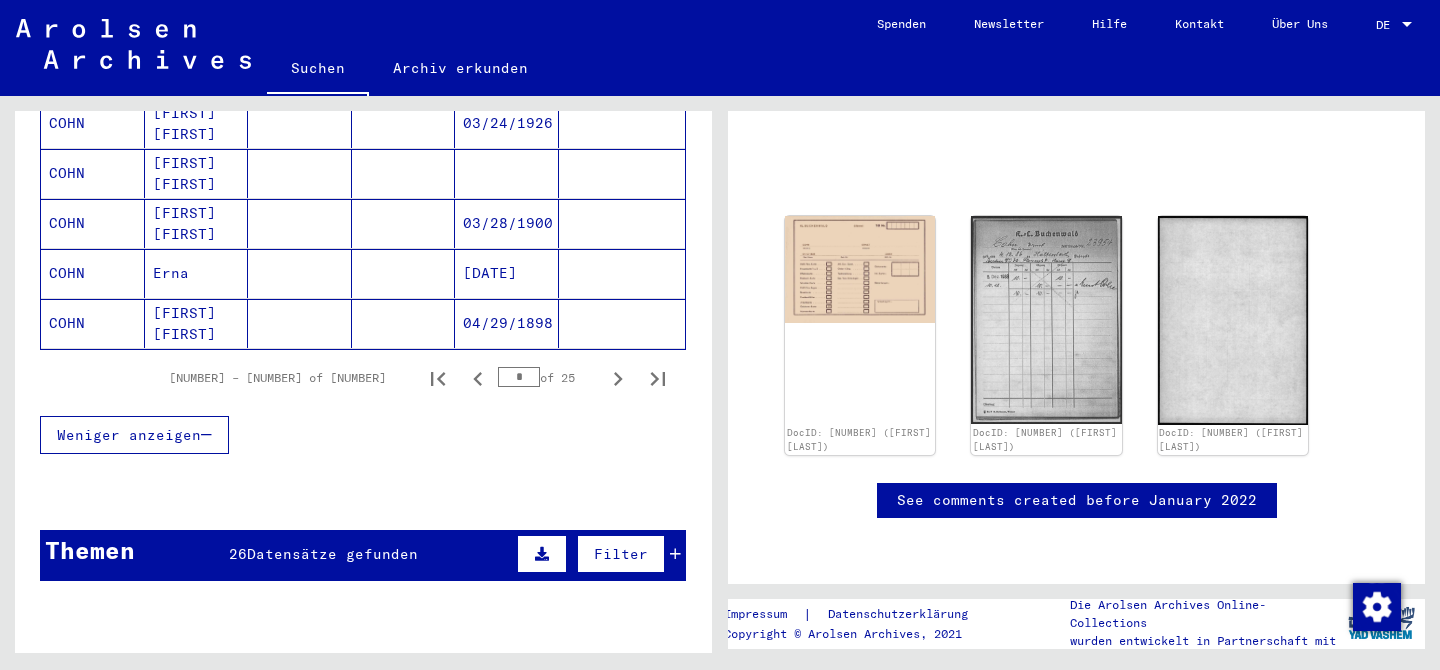 scroll, scrollTop: 1327, scrollLeft: 0, axis: vertical 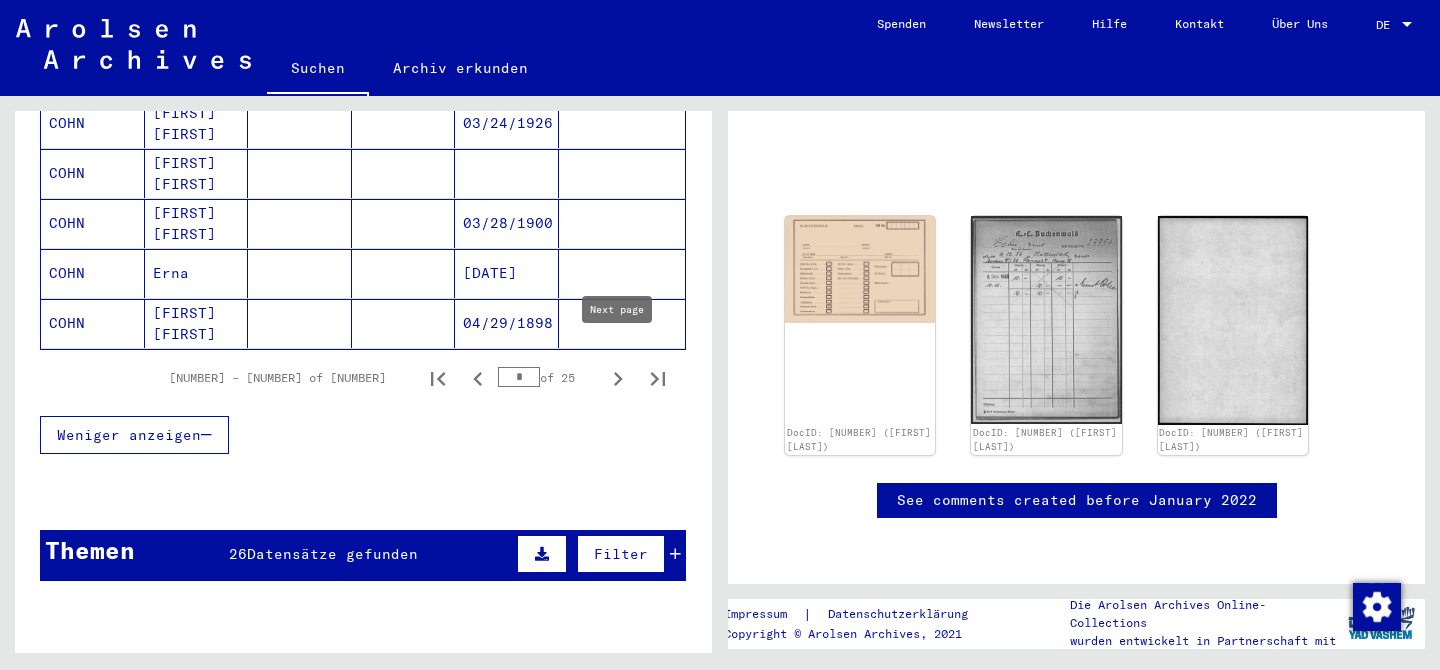click 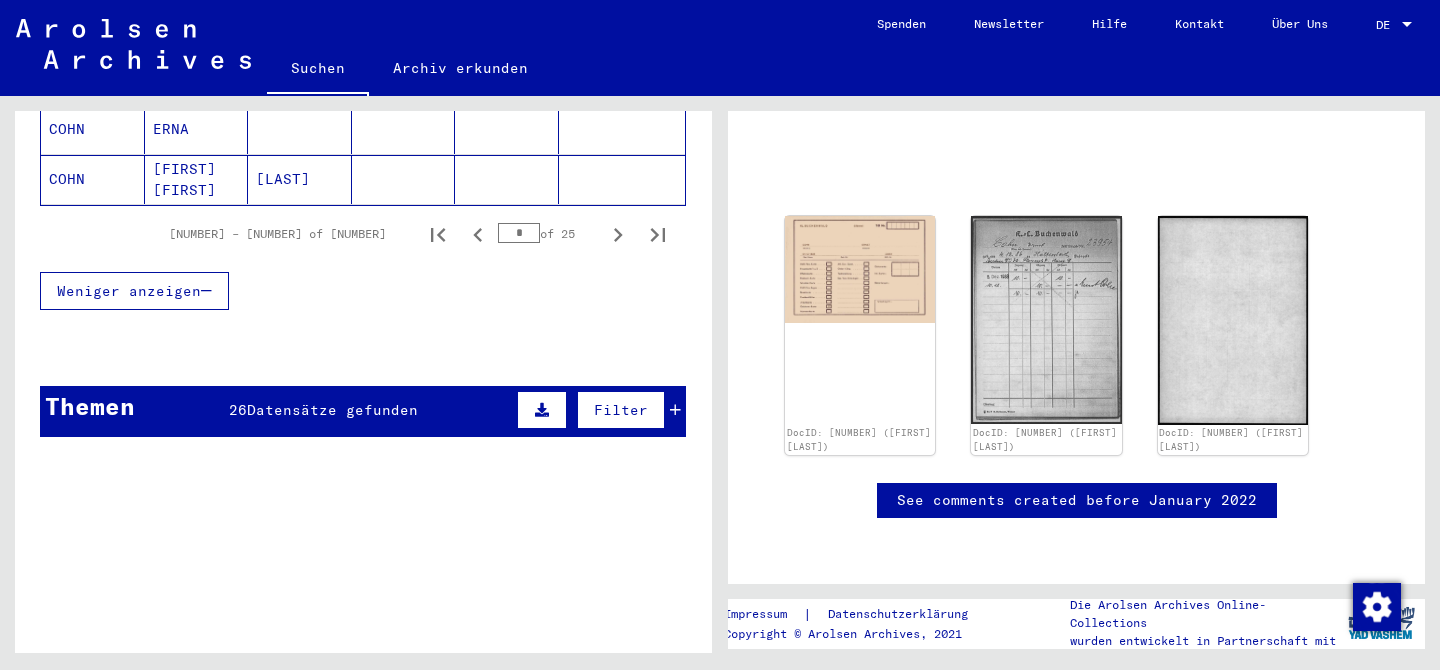 scroll, scrollTop: 1440, scrollLeft: 0, axis: vertical 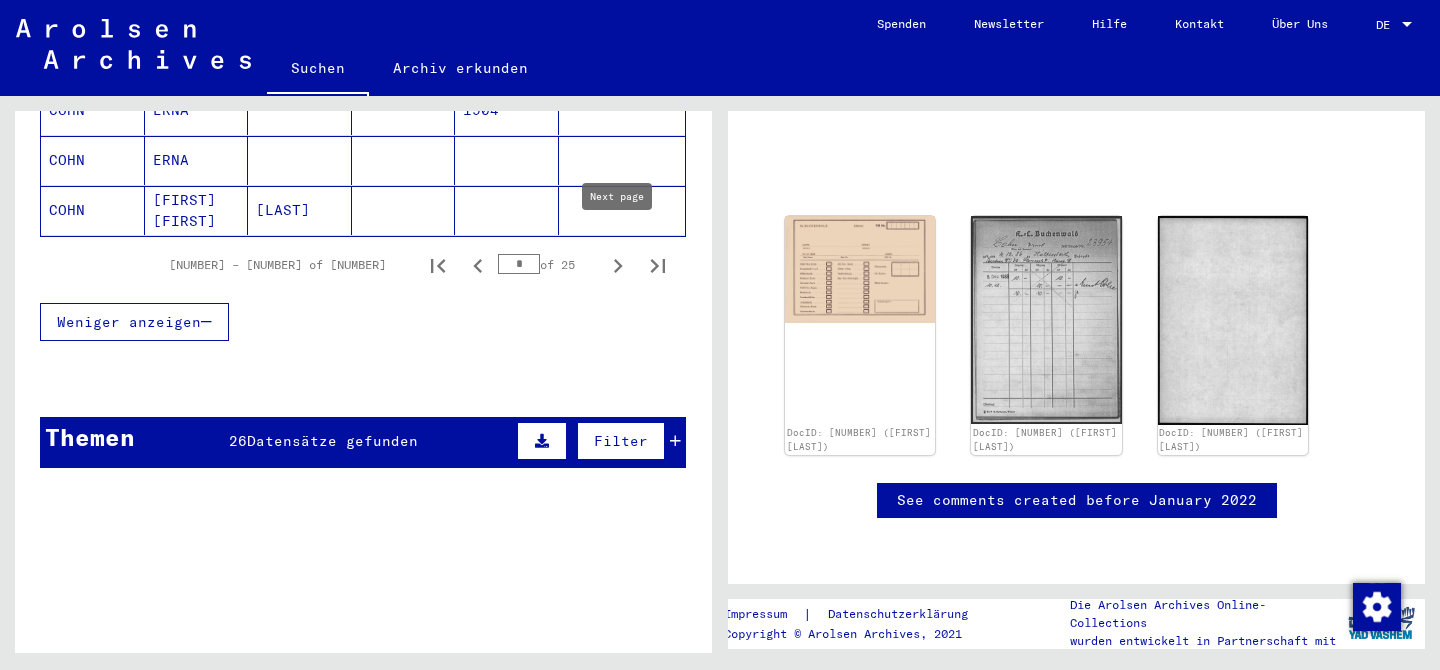 click 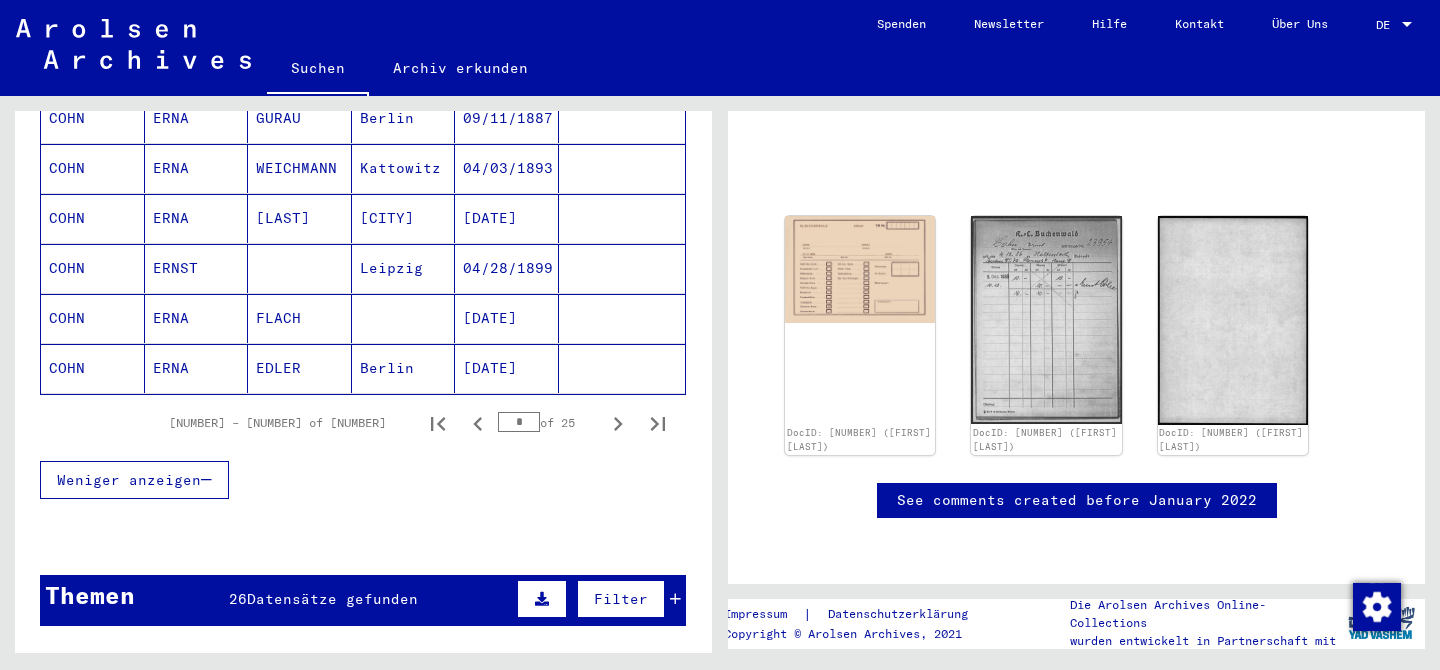 scroll, scrollTop: 1302, scrollLeft: 0, axis: vertical 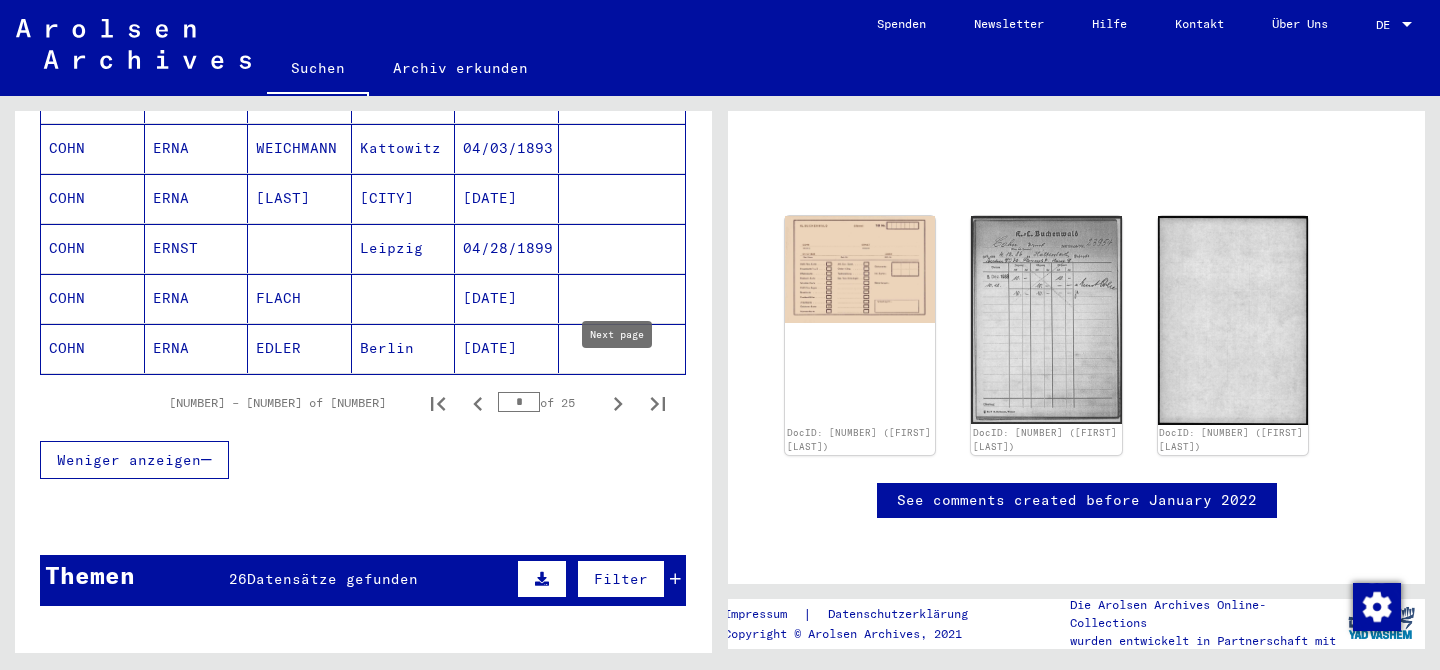 click 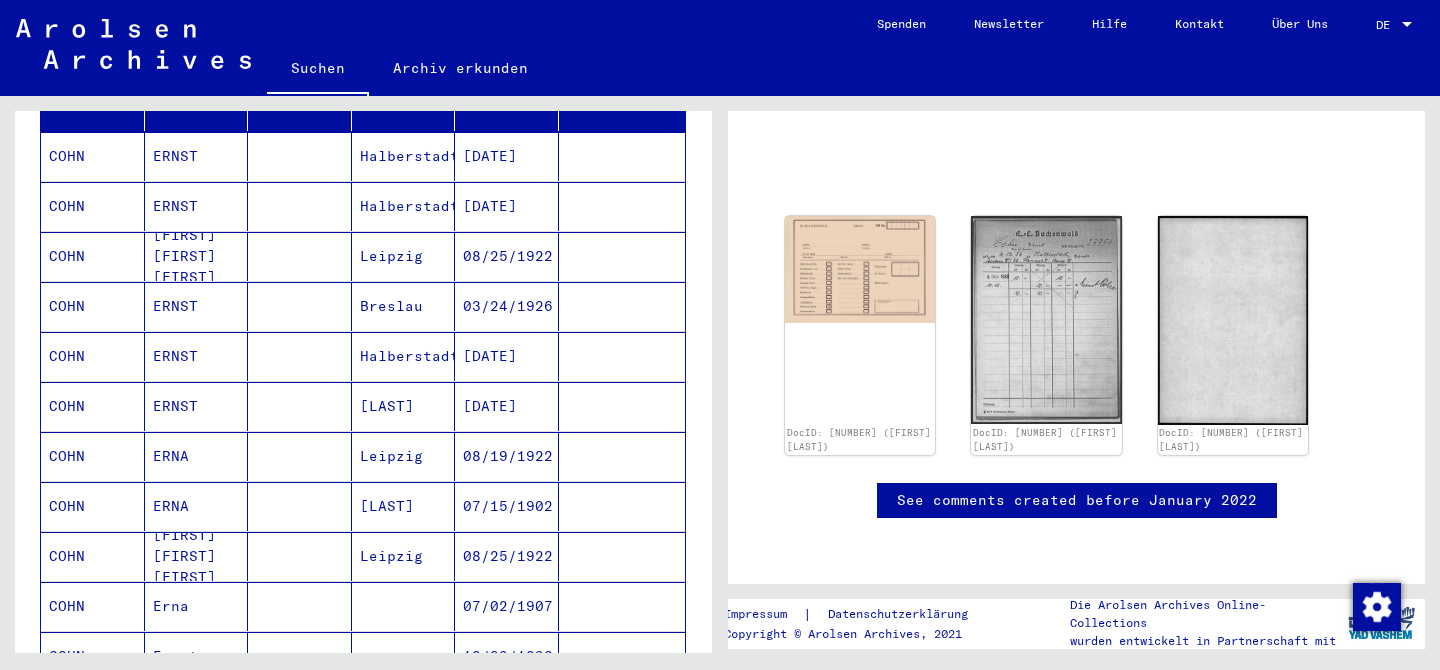 scroll, scrollTop: 296, scrollLeft: 0, axis: vertical 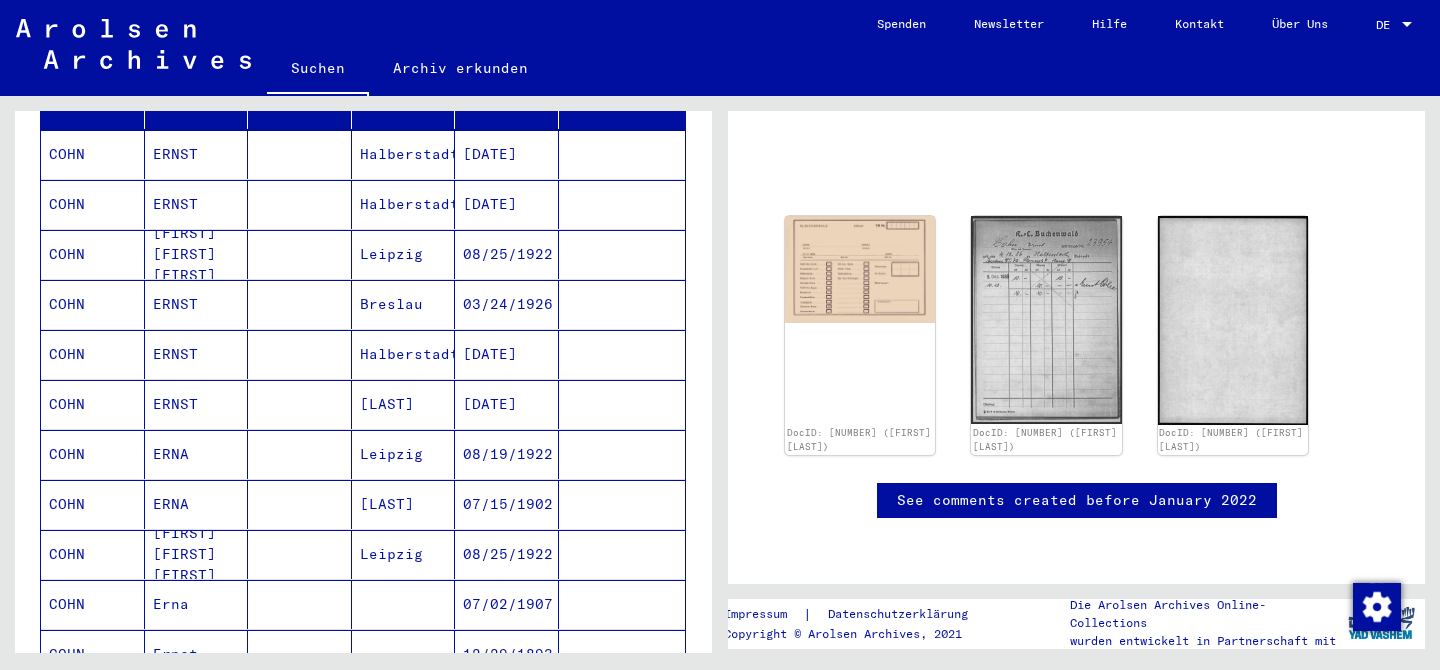 click on "[DATE]" at bounding box center [507, 404] 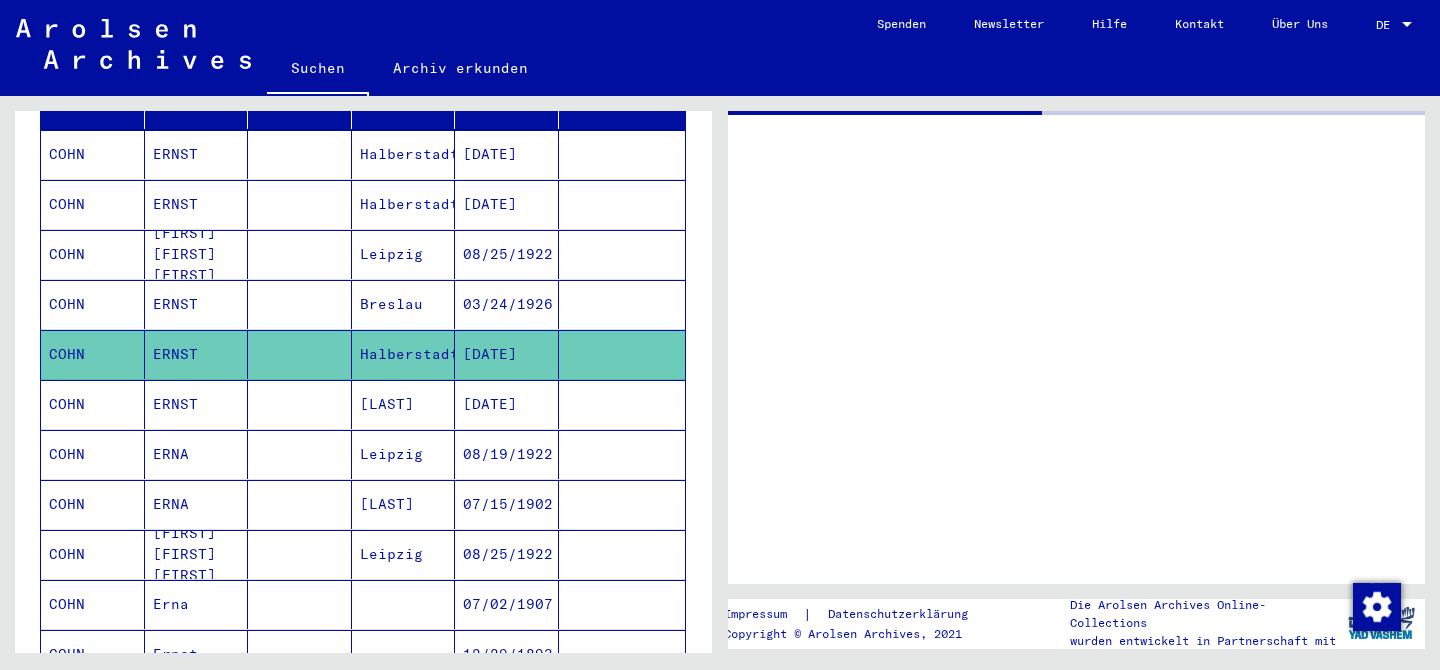 scroll, scrollTop: 0, scrollLeft: 0, axis: both 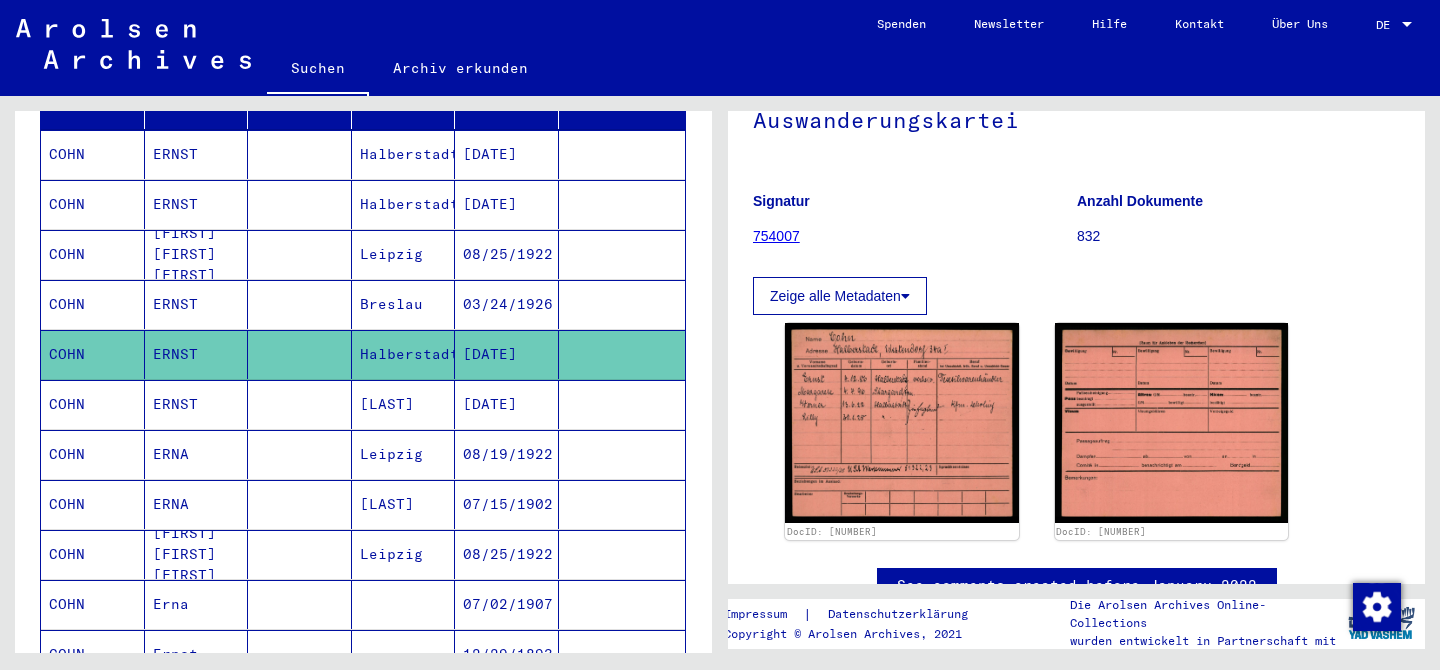 click on "Zeige alle Metadaten" 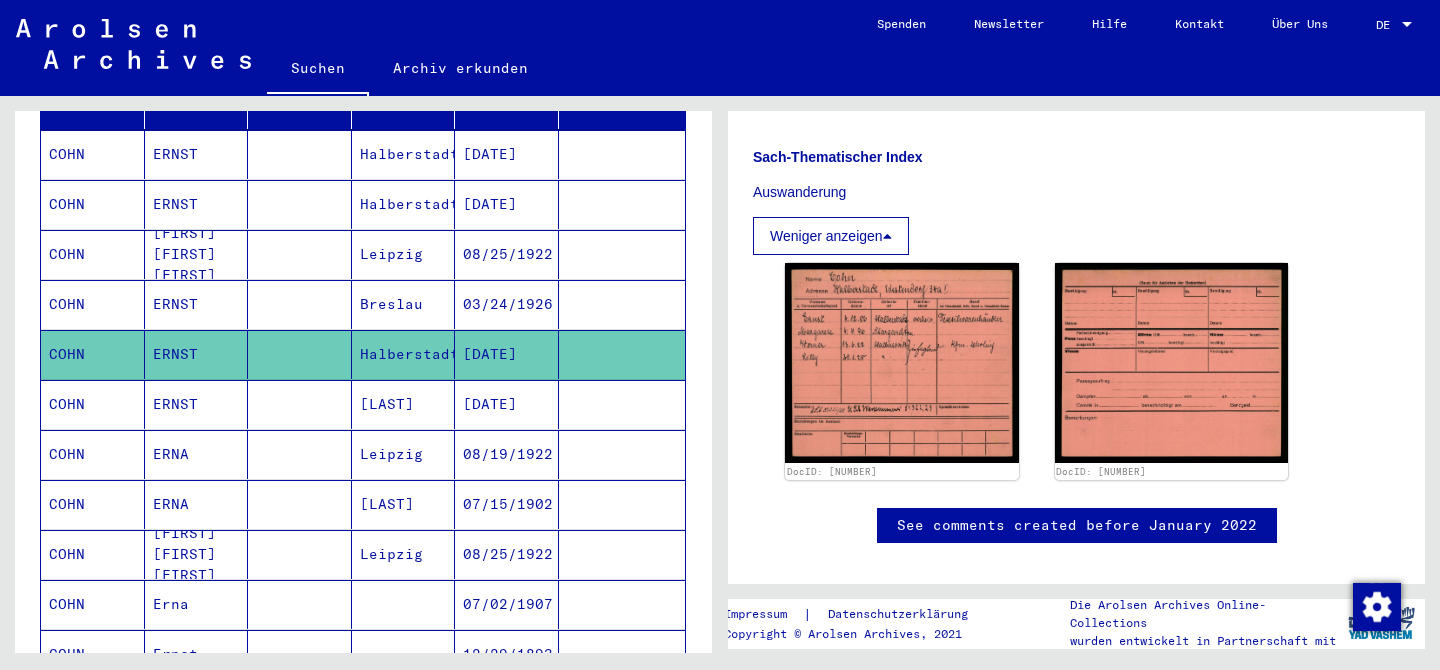 scroll, scrollTop: 492, scrollLeft: 0, axis: vertical 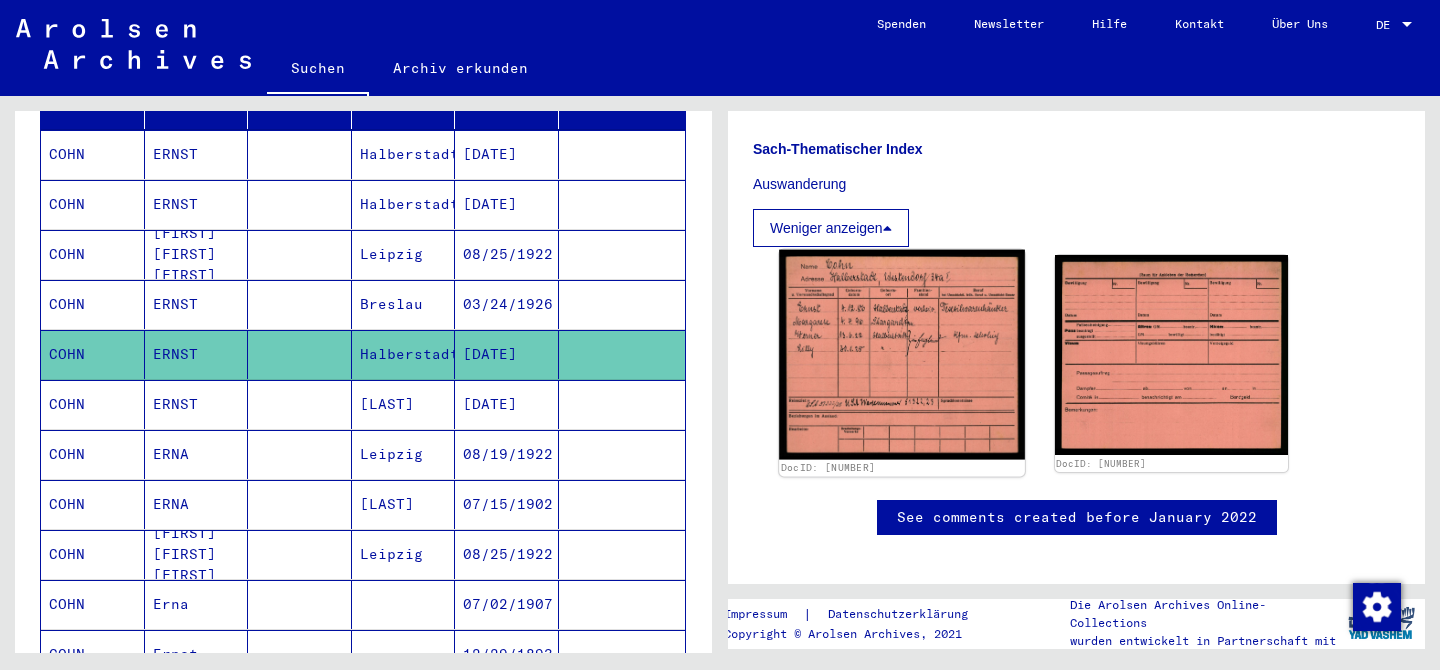 click 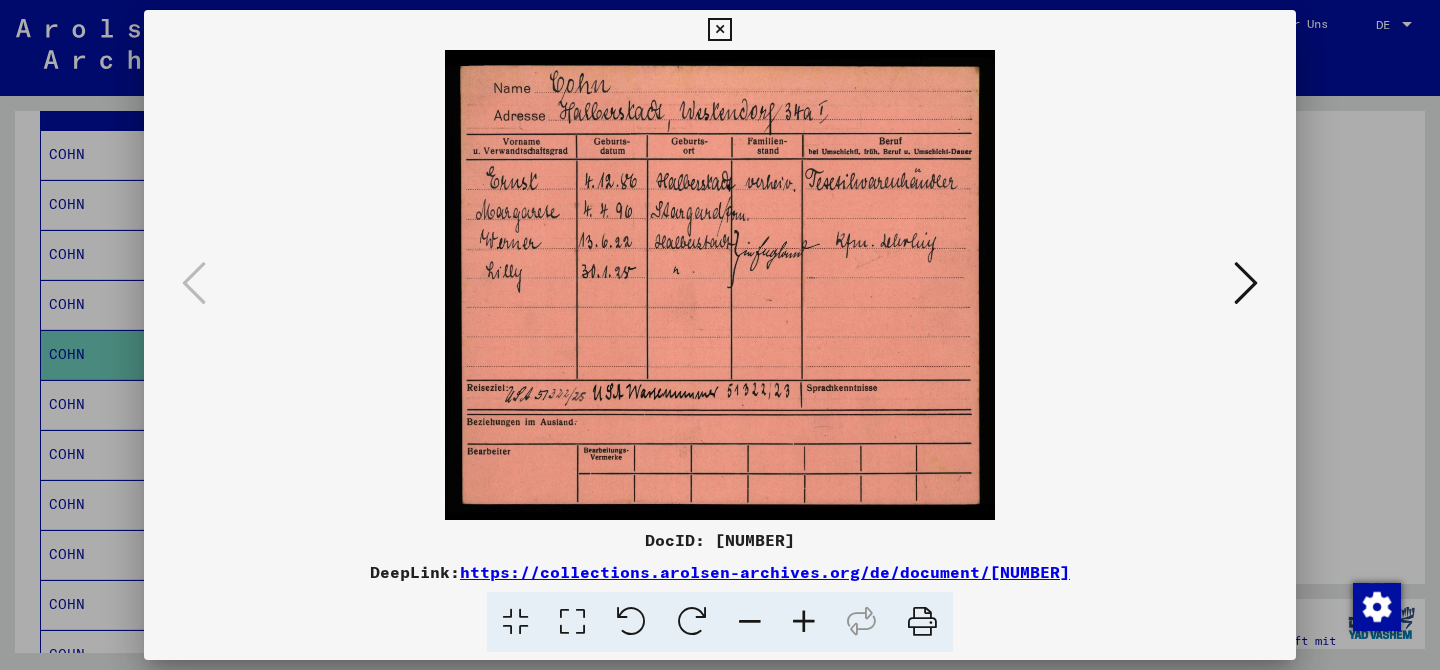 click at bounding box center (1246, 283) 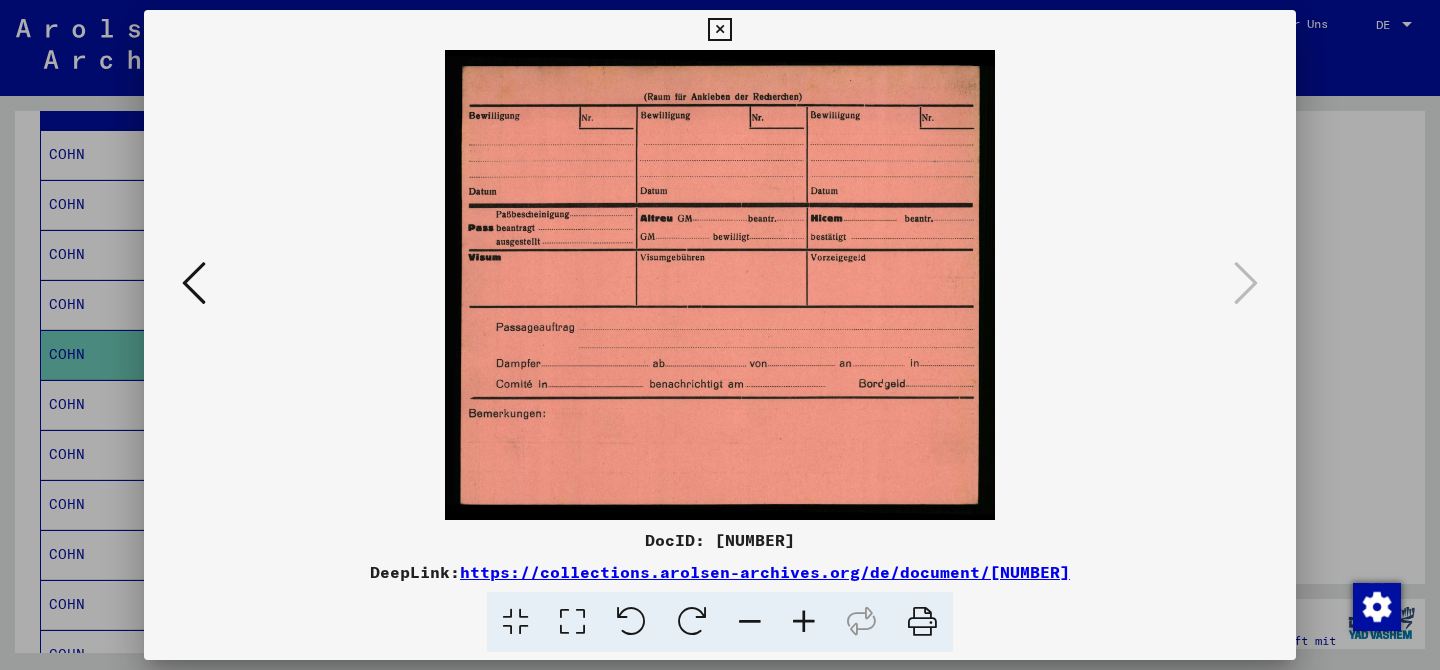 click at bounding box center [194, 283] 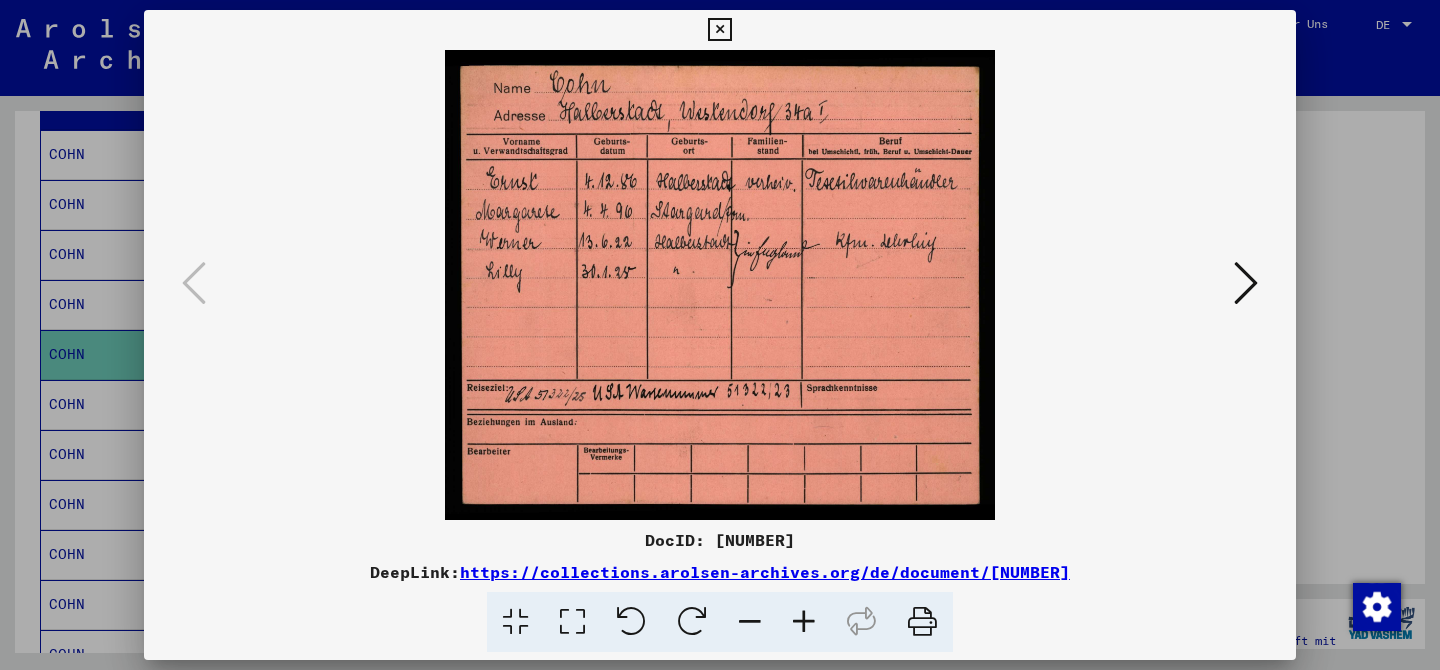 click at bounding box center [719, 30] 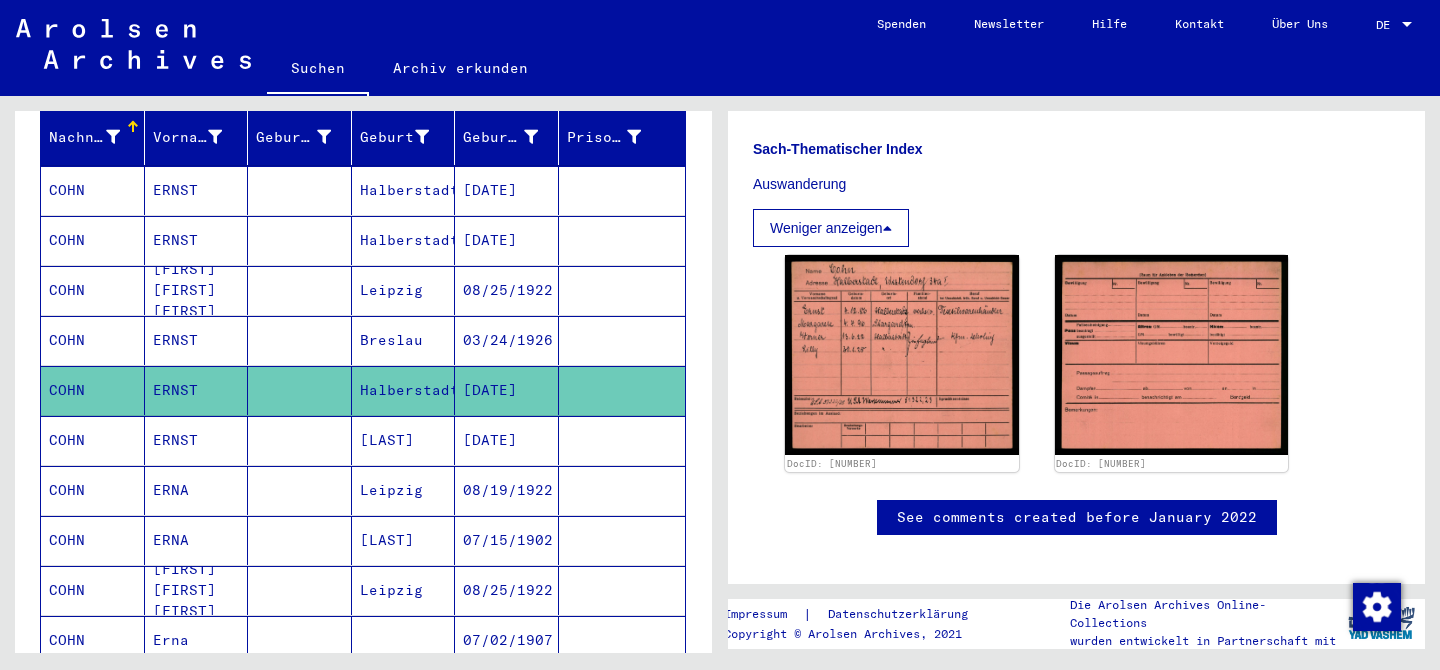 scroll, scrollTop: 258, scrollLeft: 0, axis: vertical 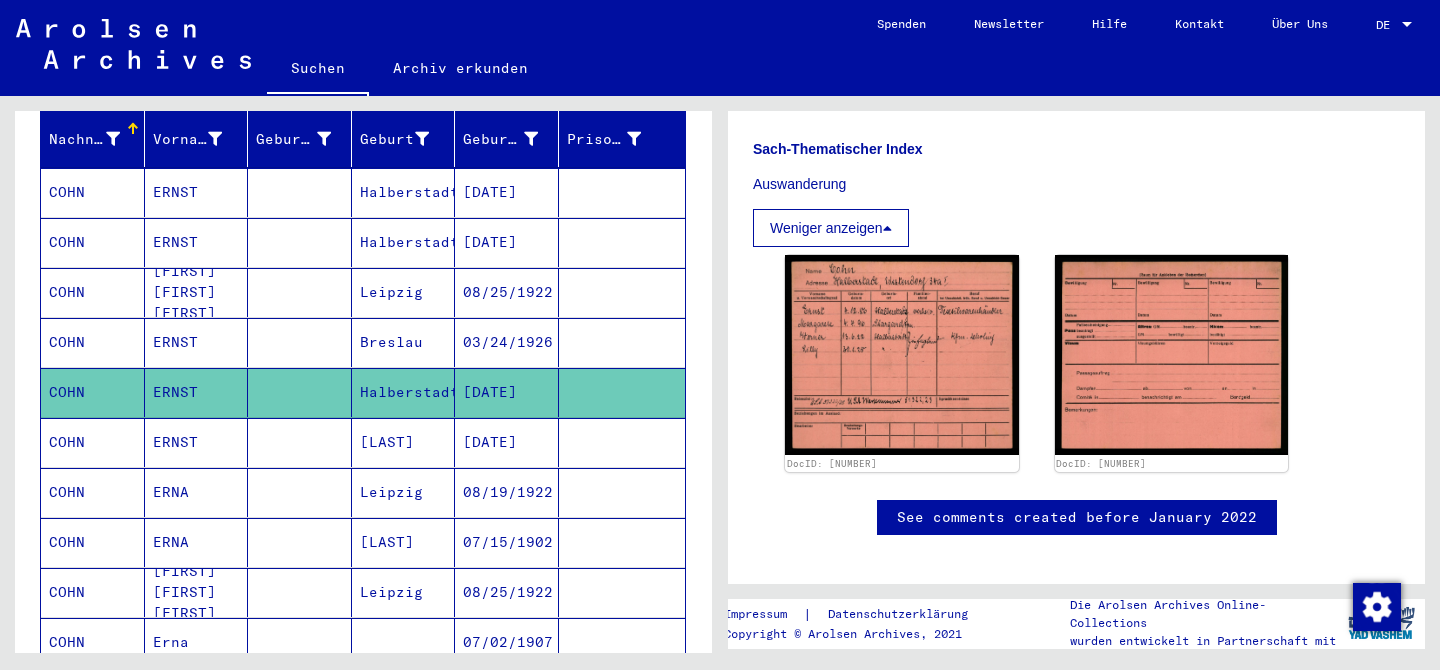 click on "Halberstadt" at bounding box center (404, 292) 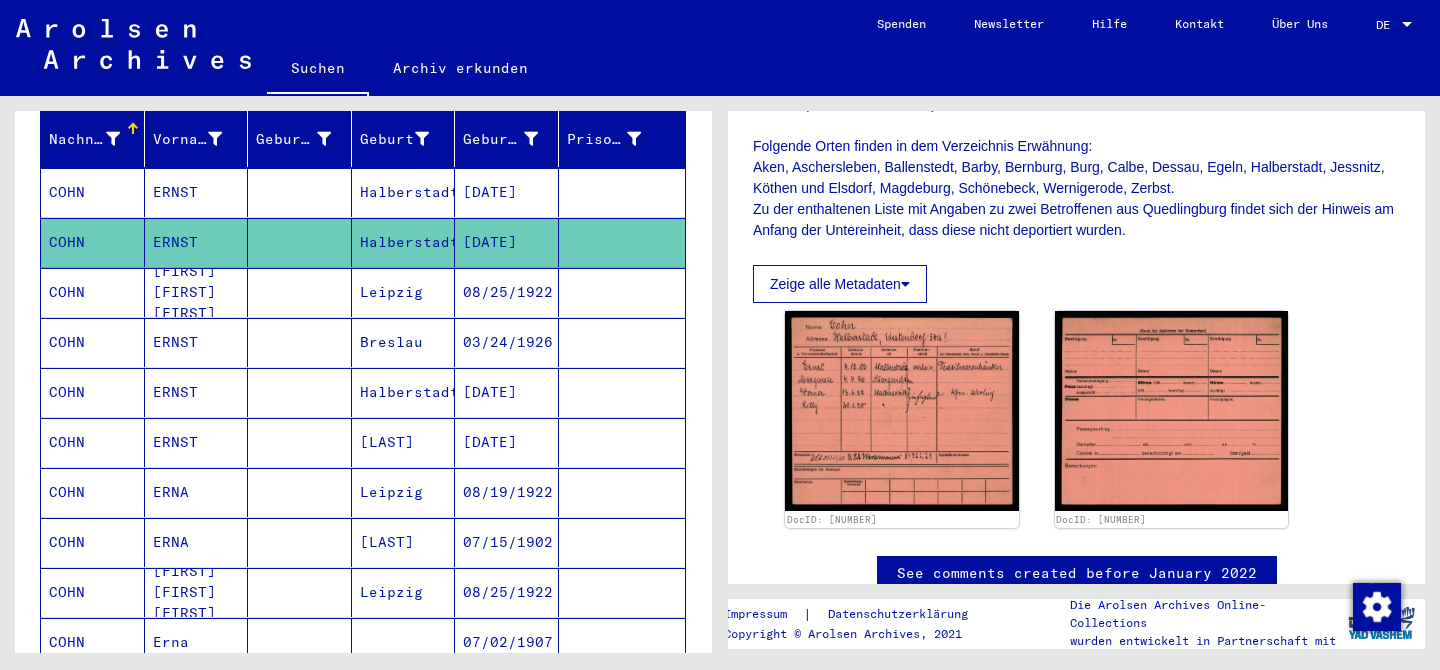 scroll, scrollTop: 0, scrollLeft: 0, axis: both 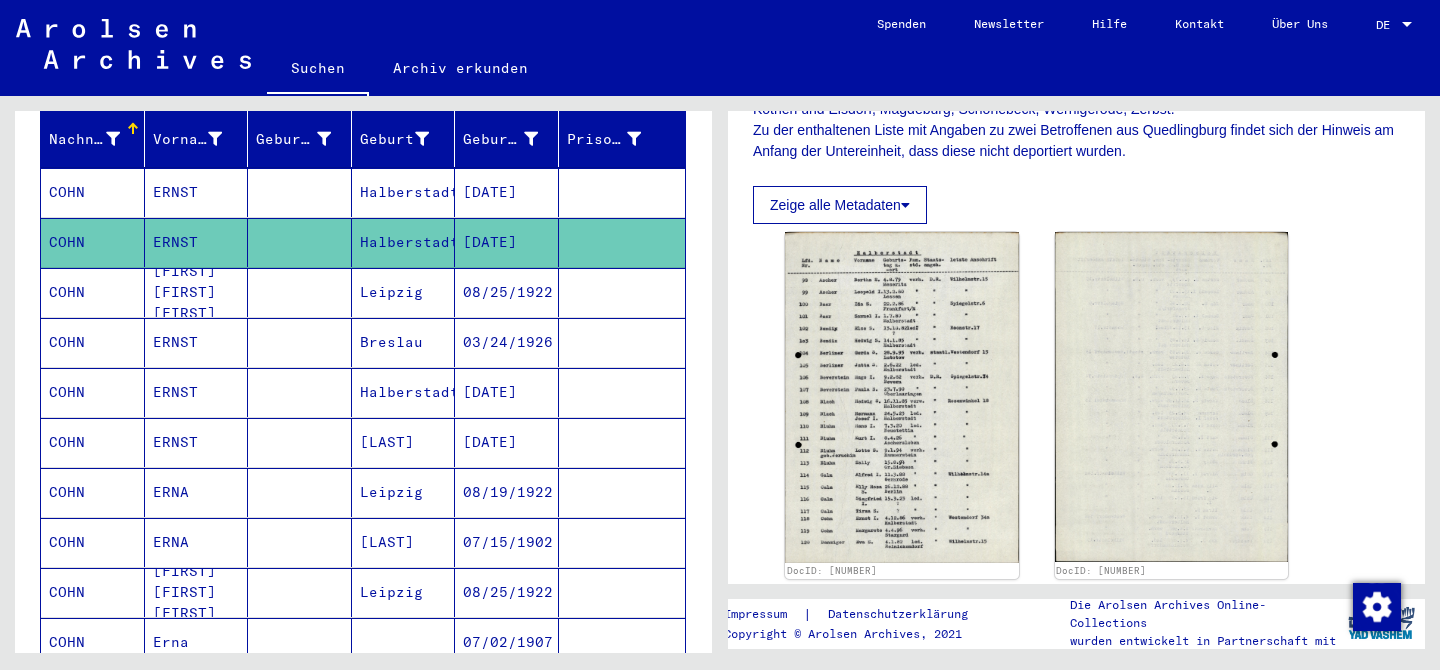 click on "Zeige alle Metadaten" 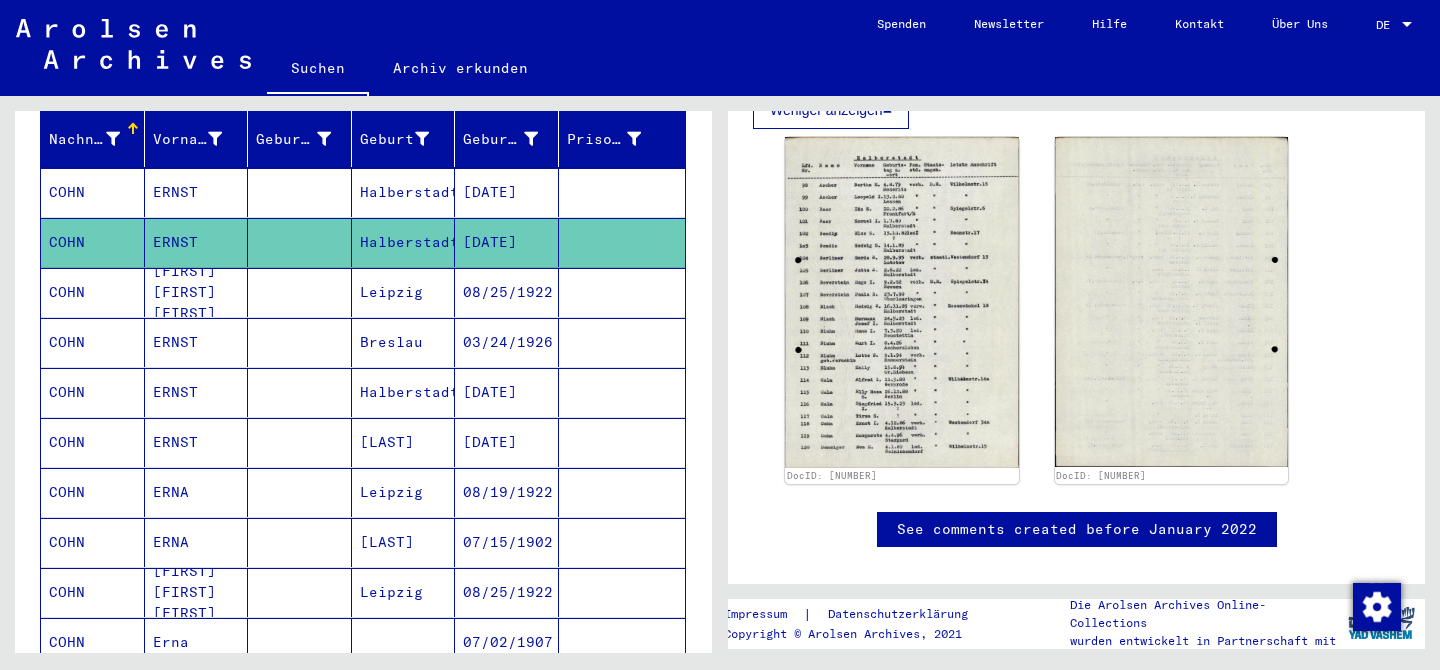 scroll, scrollTop: 1081, scrollLeft: 0, axis: vertical 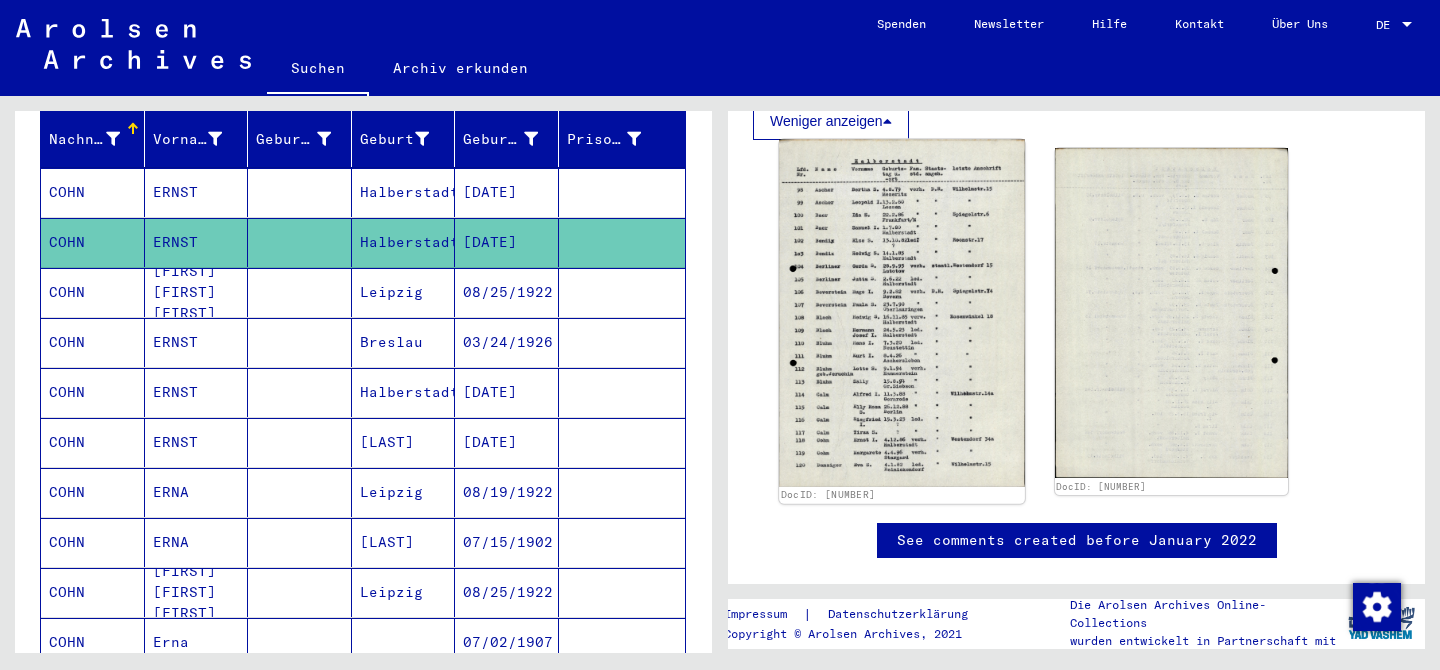 click 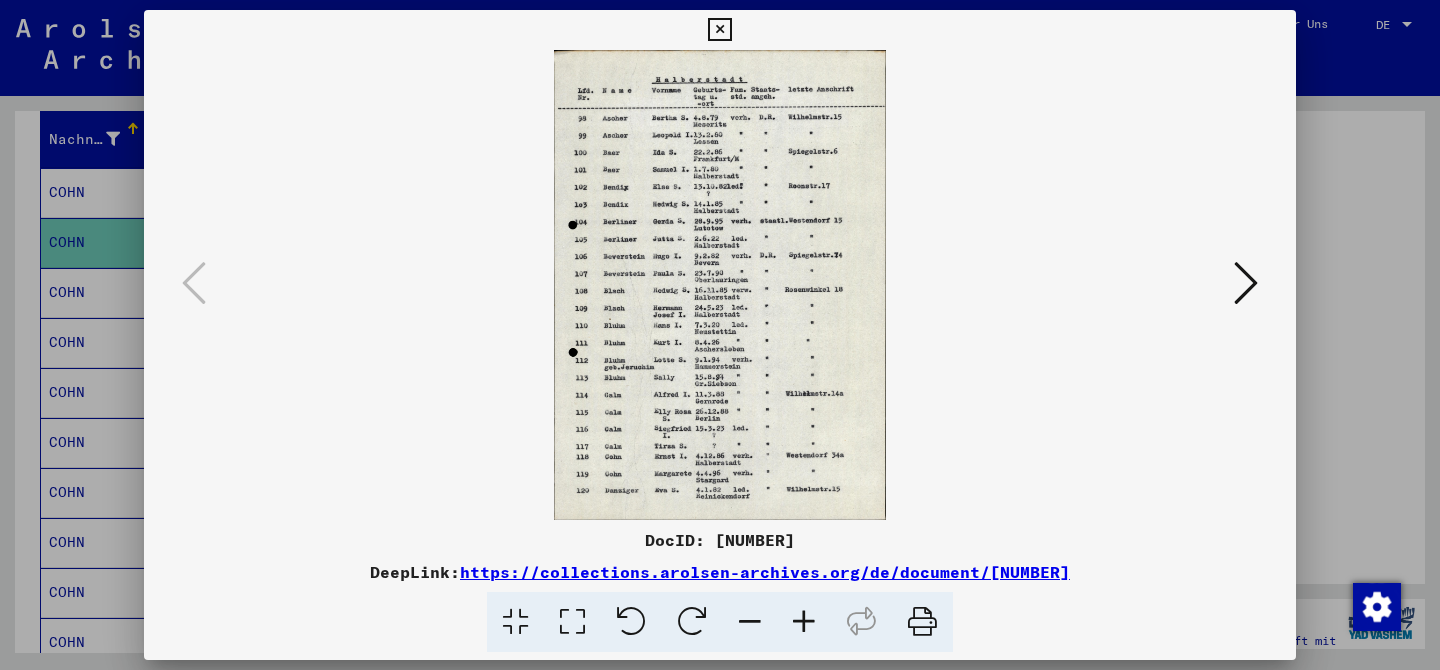 click at bounding box center (804, 622) 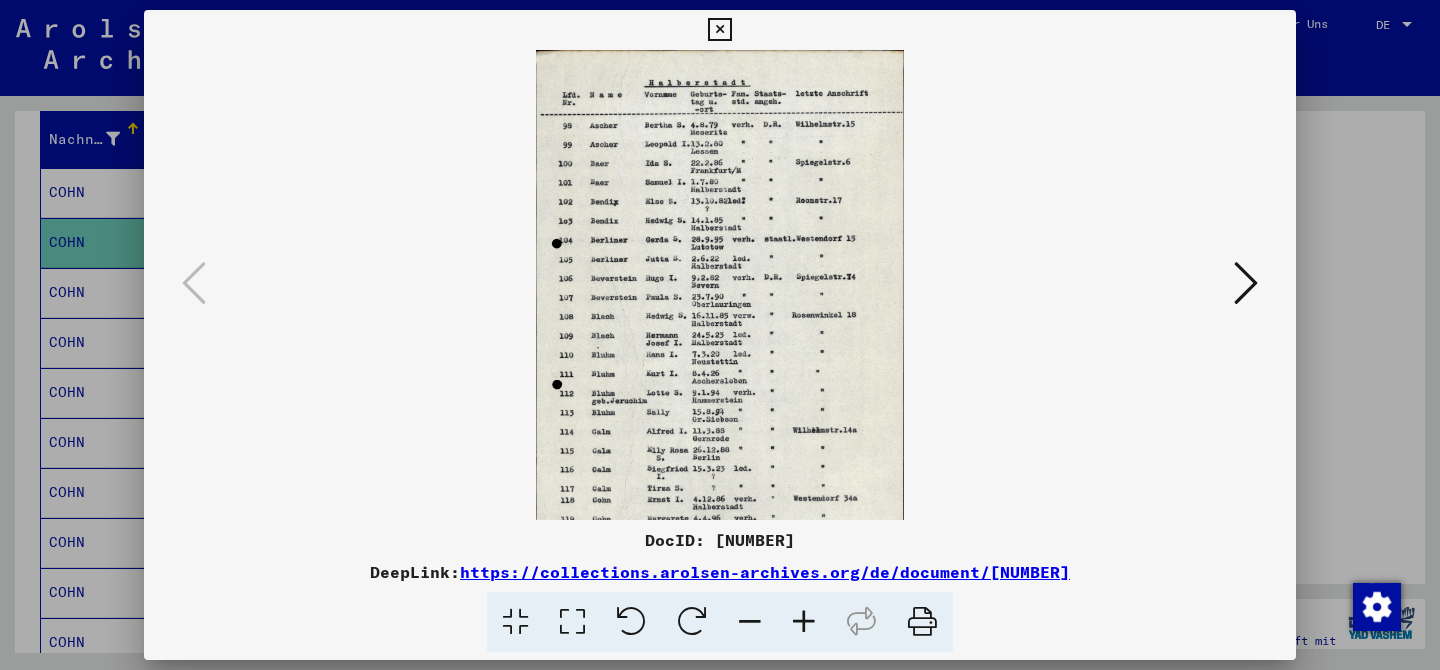 click at bounding box center [804, 622] 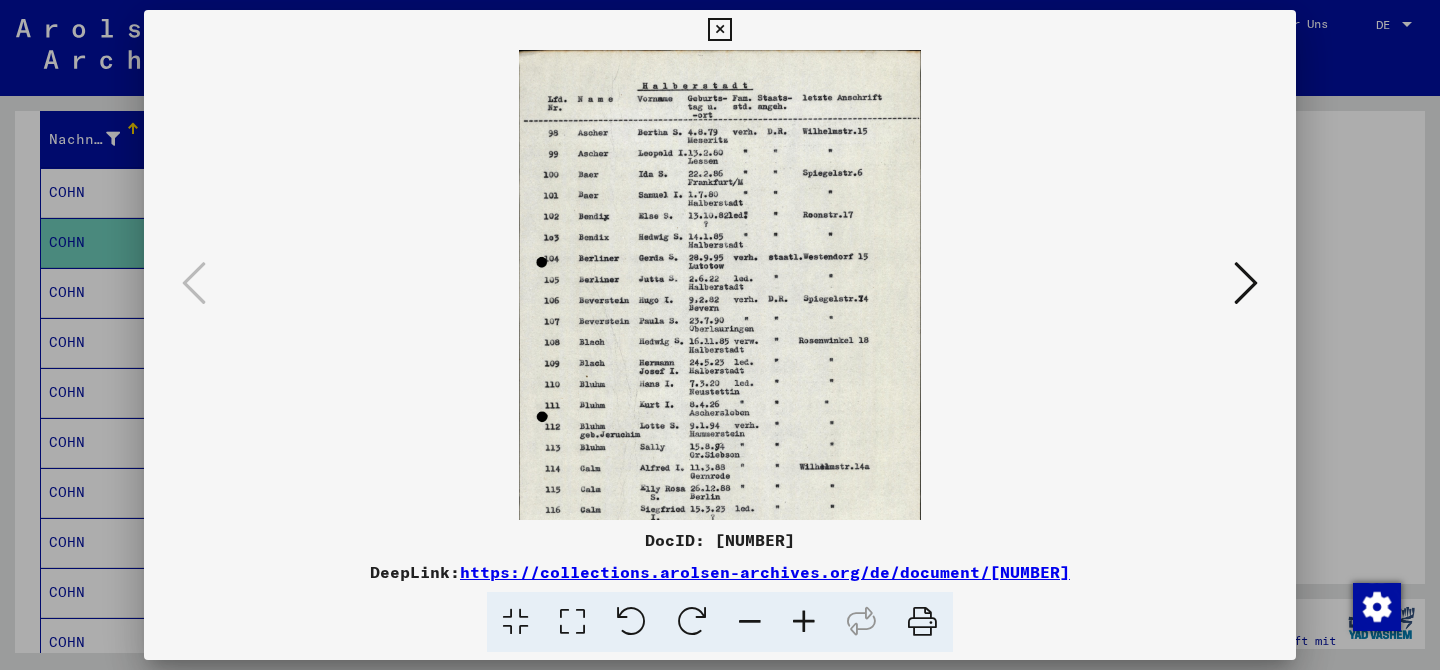 click at bounding box center [804, 622] 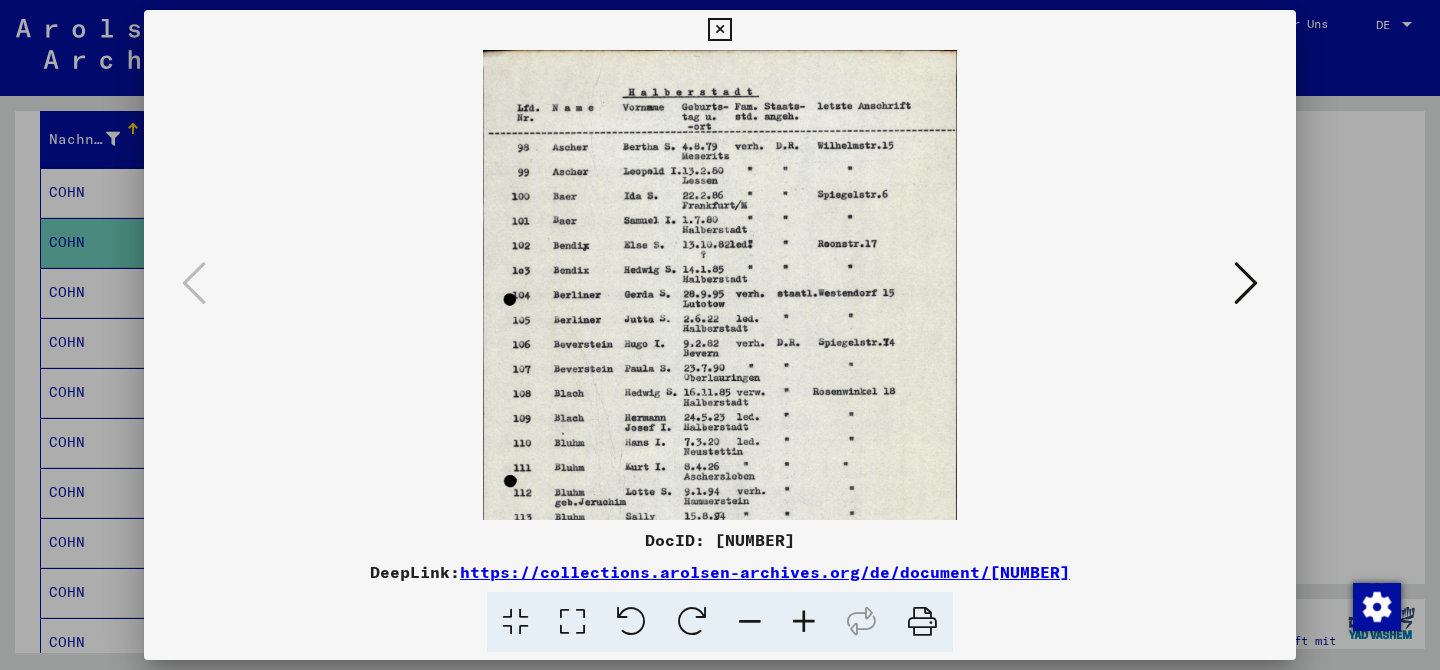click at bounding box center (804, 622) 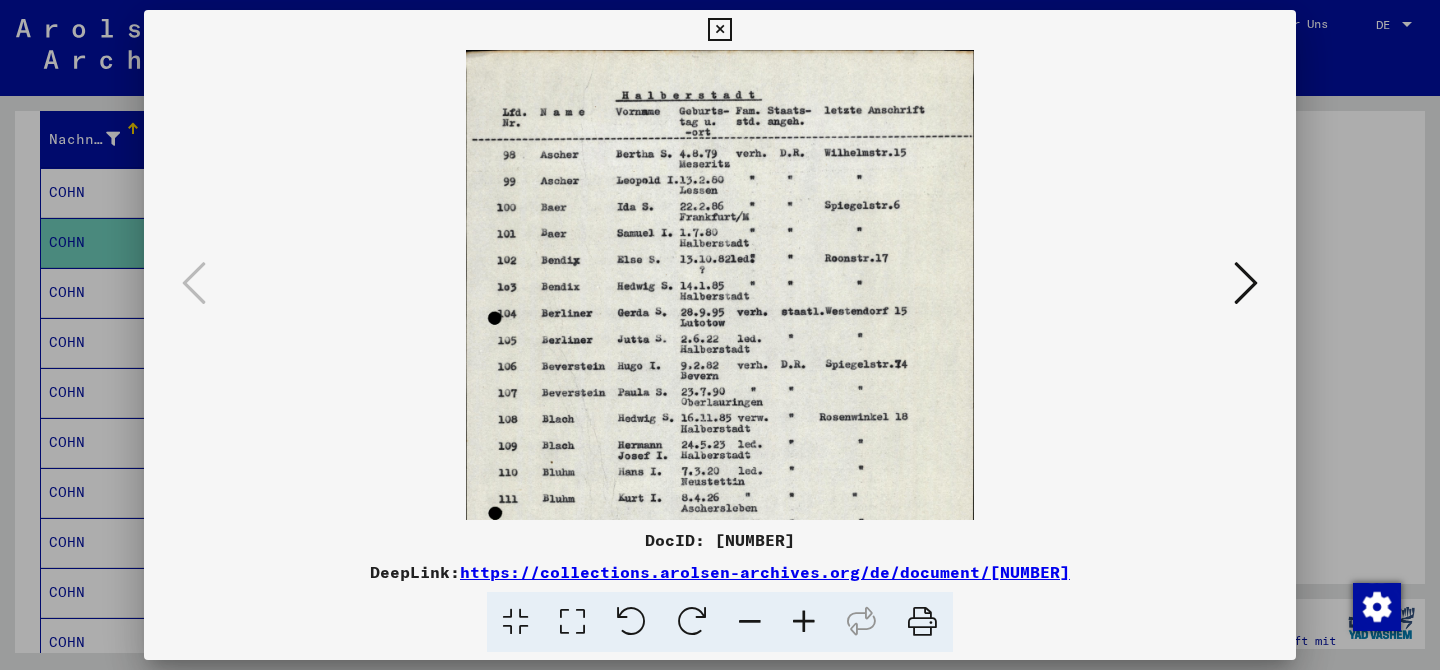 click at bounding box center [804, 622] 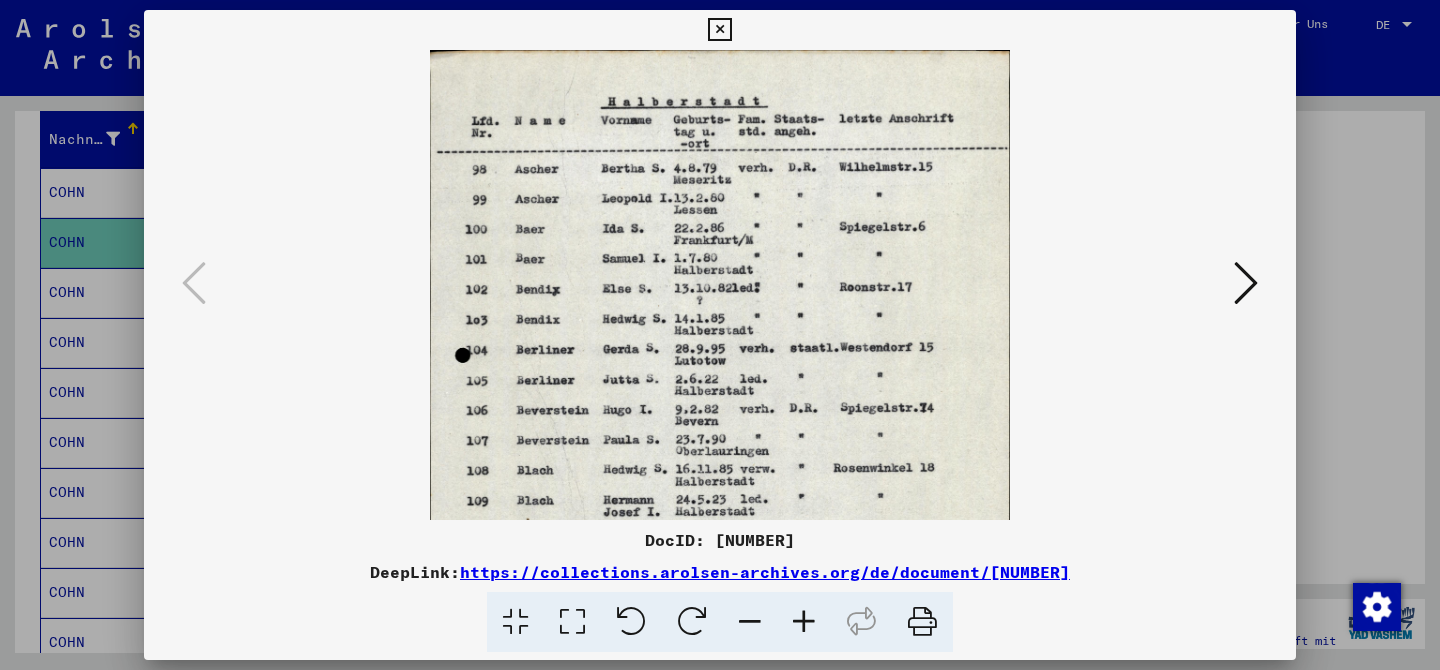 click at bounding box center (804, 622) 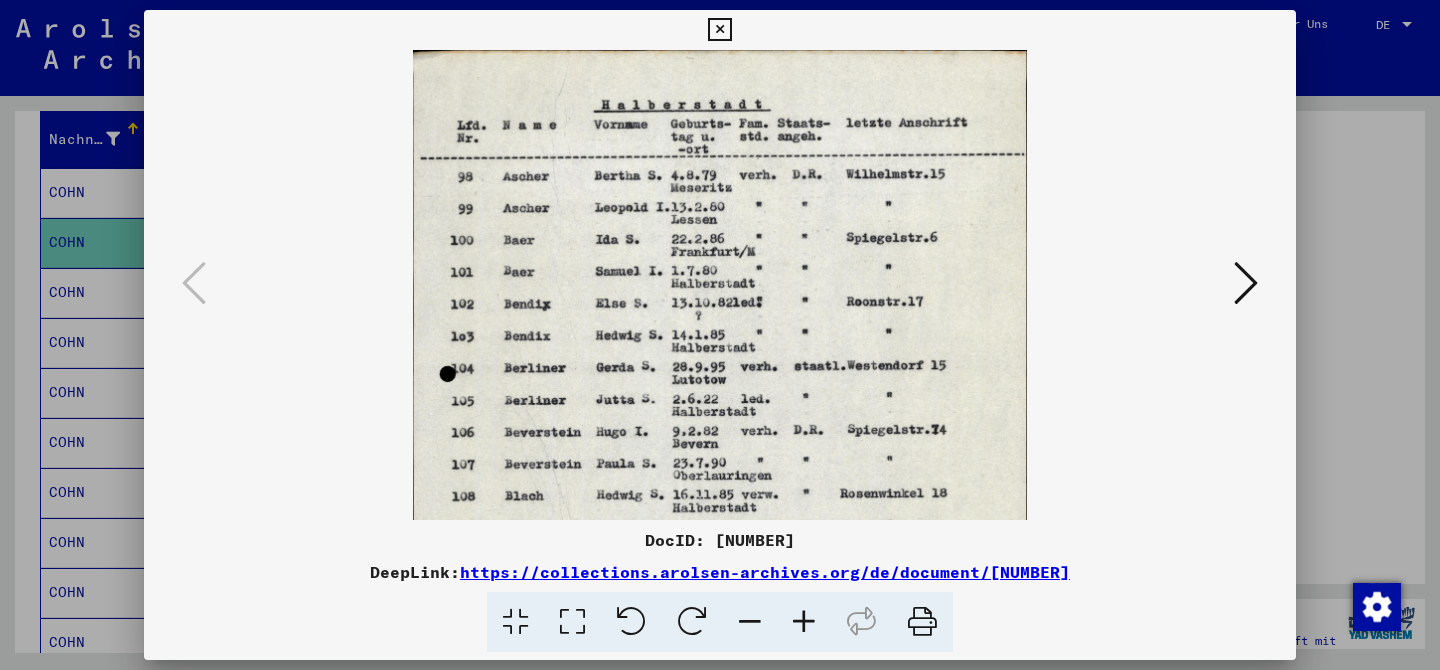 click at bounding box center [804, 622] 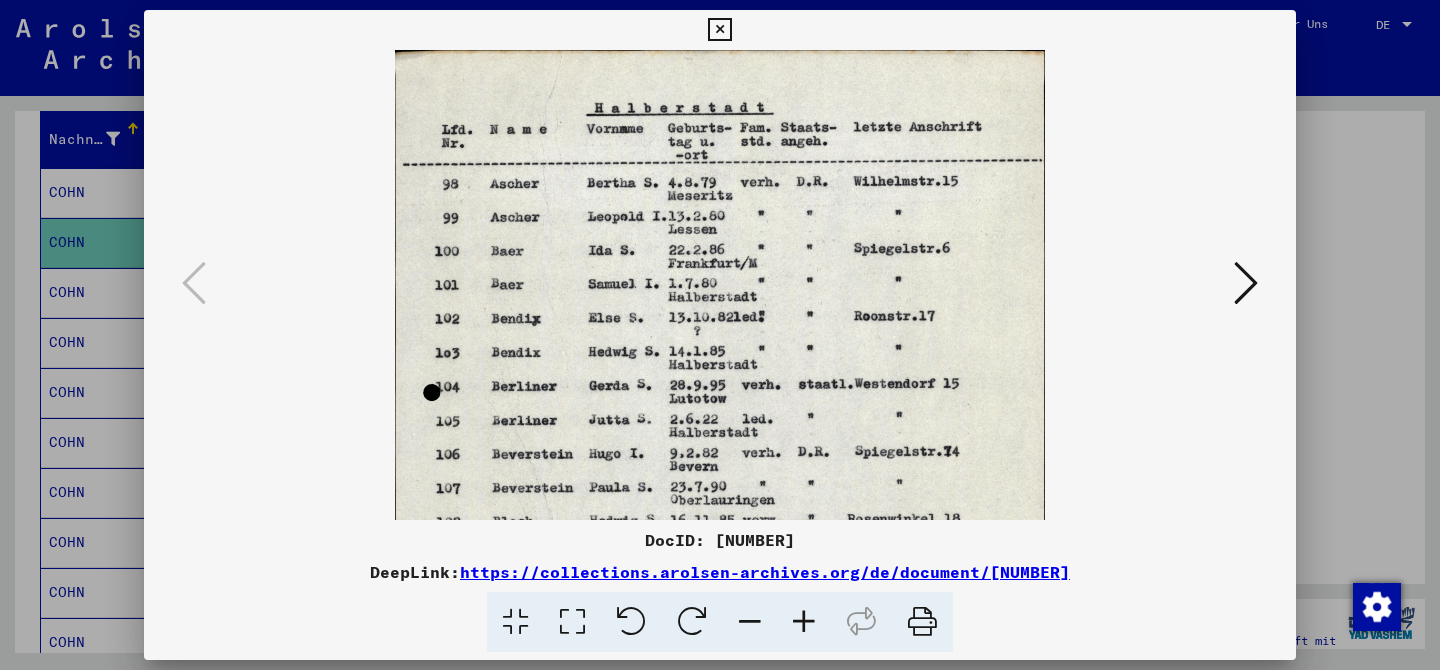 click at bounding box center [804, 622] 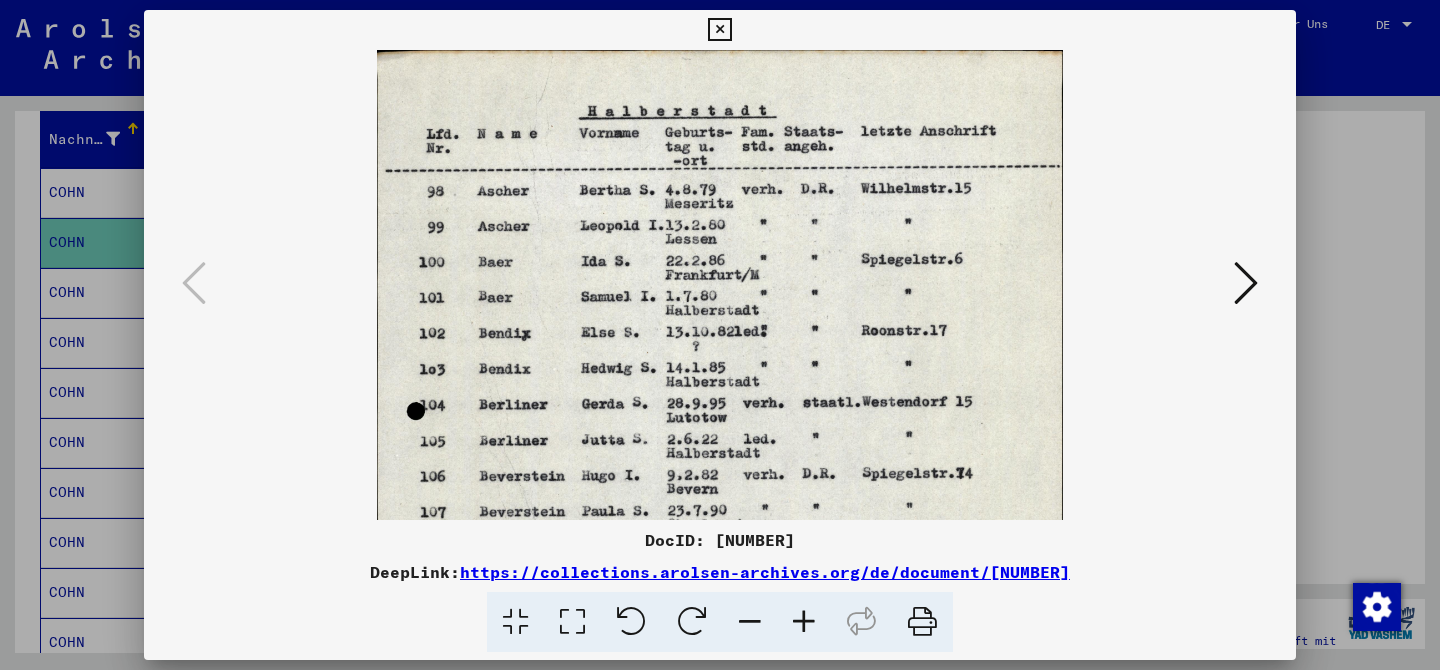 scroll, scrollTop: 0, scrollLeft: 0, axis: both 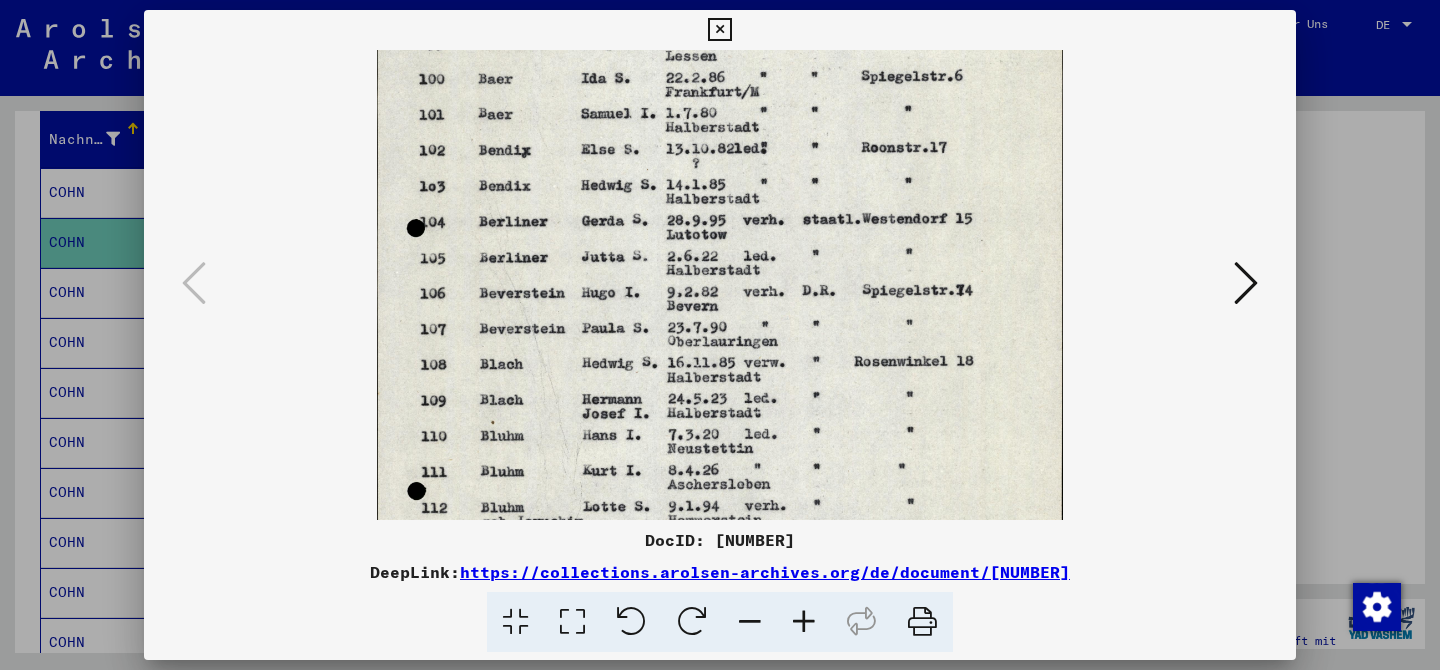 drag, startPoint x: 722, startPoint y: 432, endPoint x: 720, endPoint y: 249, distance: 183.01093 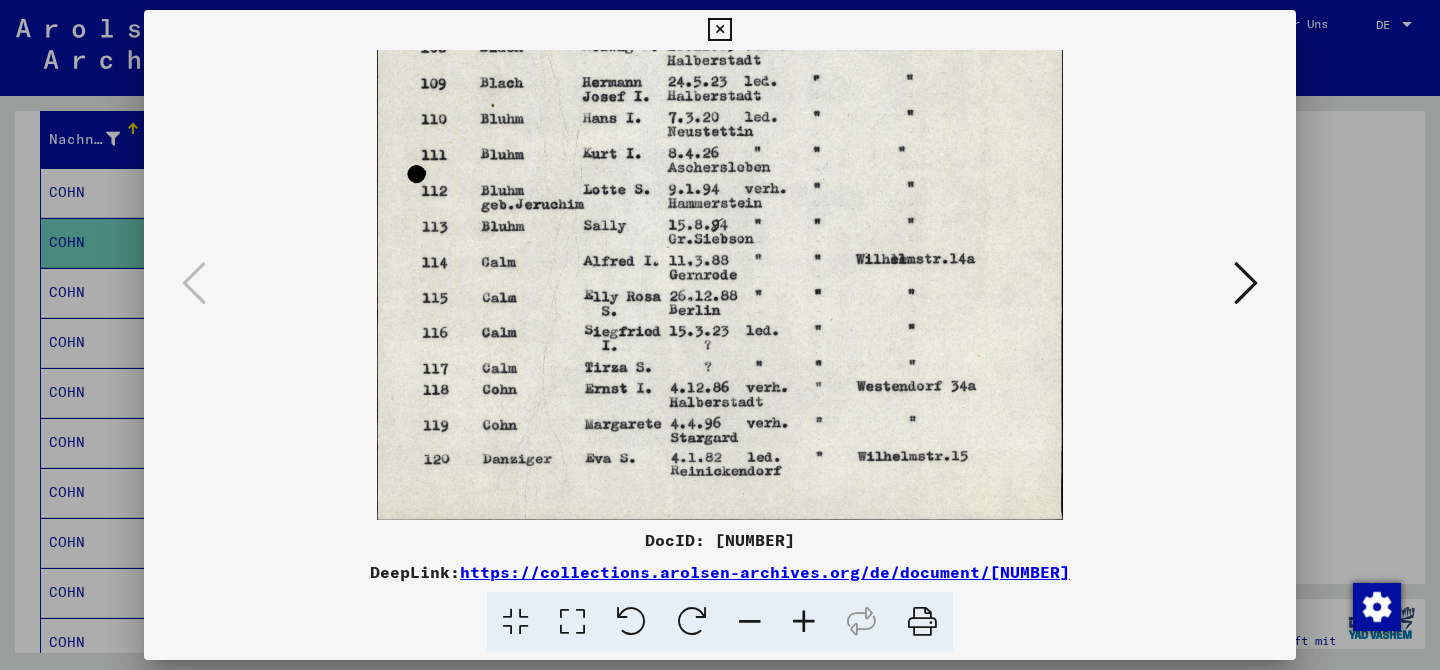 drag, startPoint x: 846, startPoint y: 388, endPoint x: 845, endPoint y: 57, distance: 331.0015 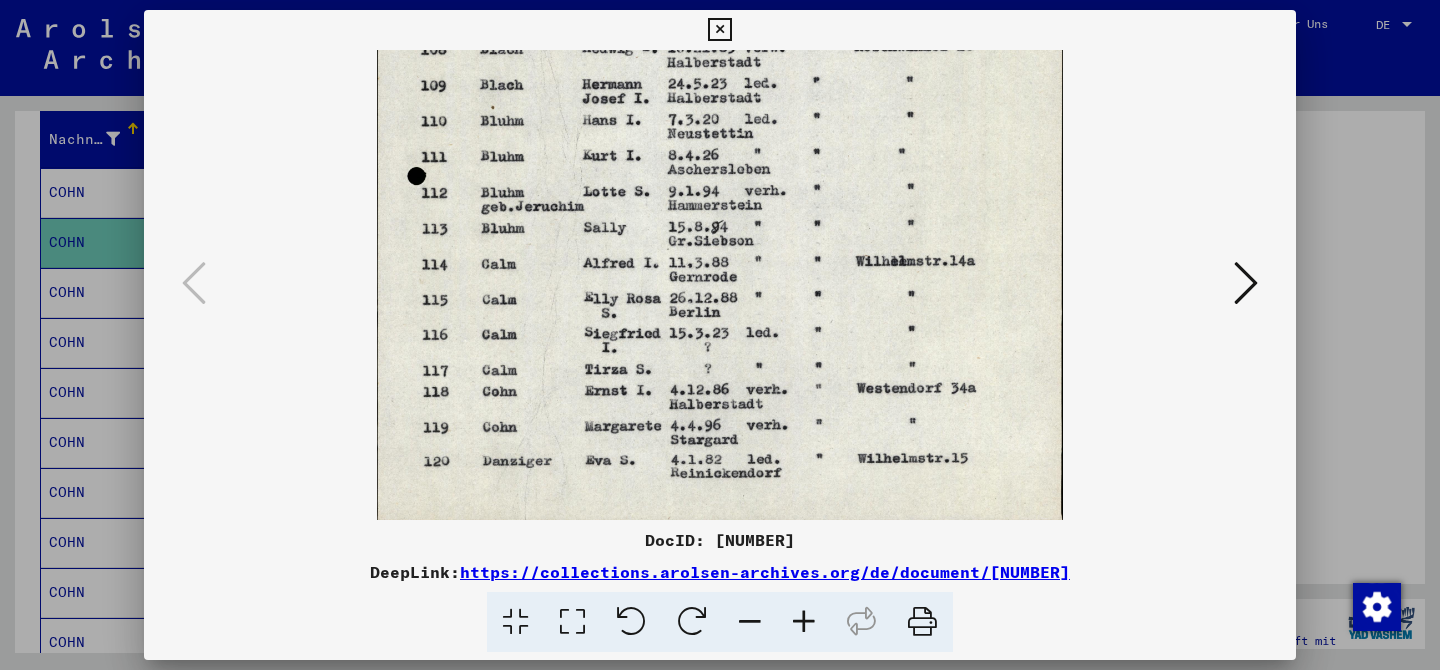 click at bounding box center (719, 30) 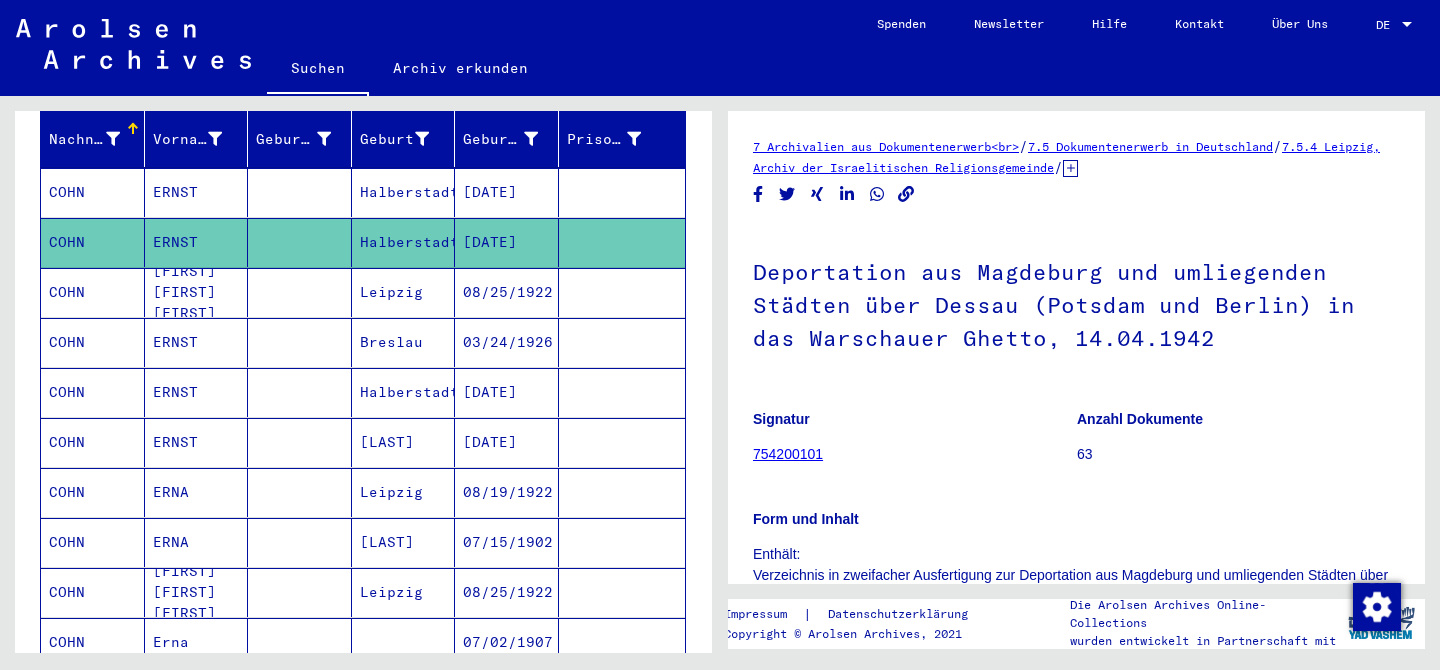scroll, scrollTop: 0, scrollLeft: 0, axis: both 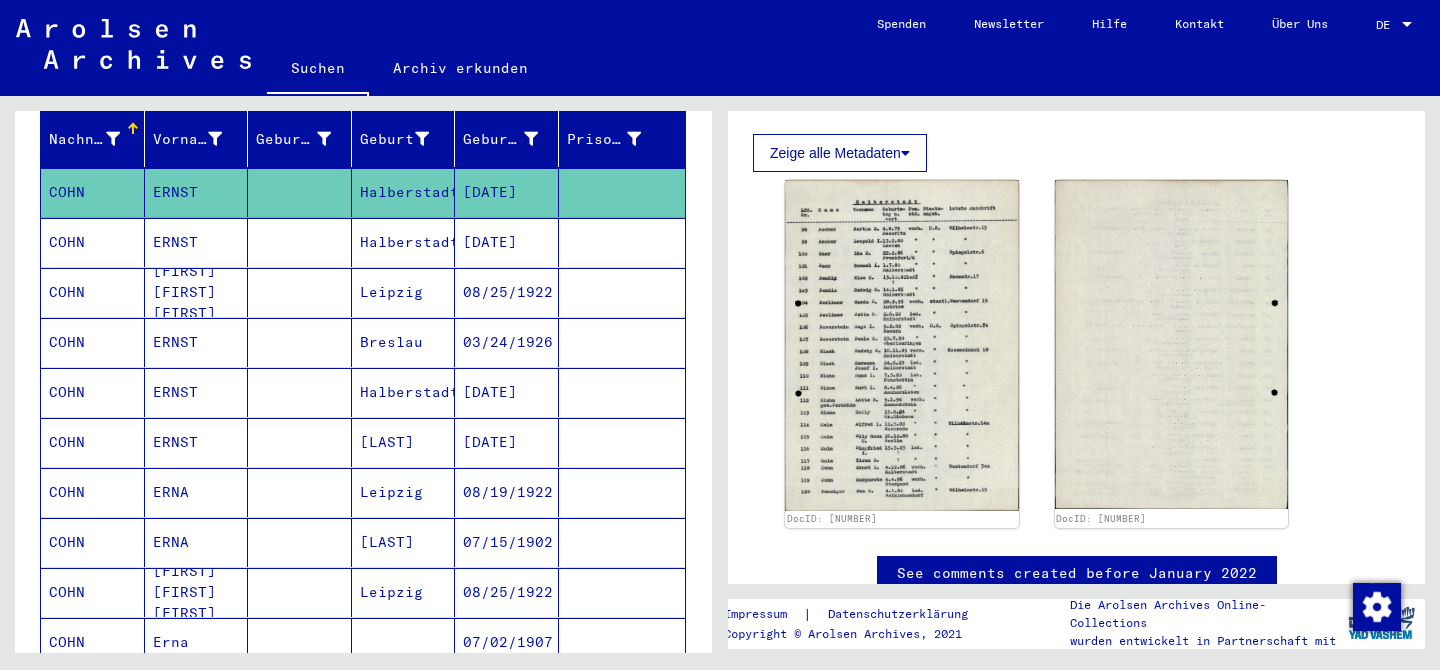 click on "[DATE]" at bounding box center [507, 292] 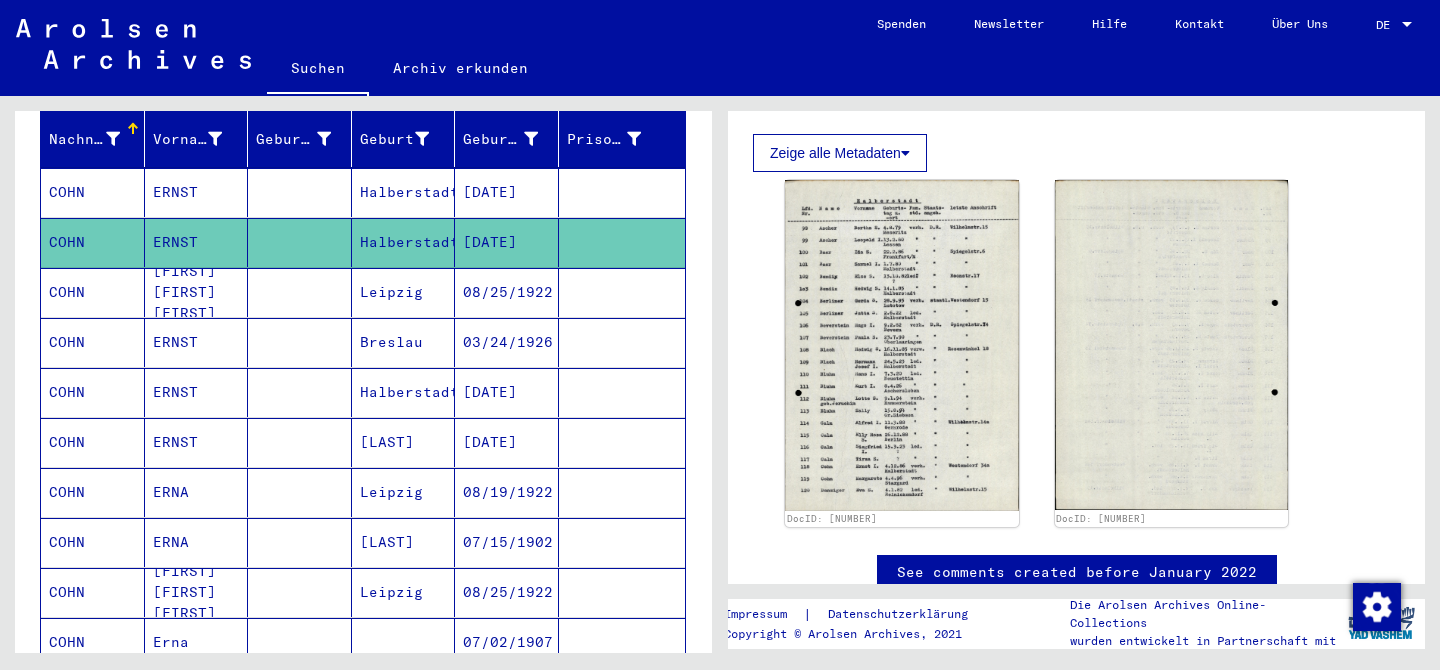 scroll, scrollTop: 0, scrollLeft: 0, axis: both 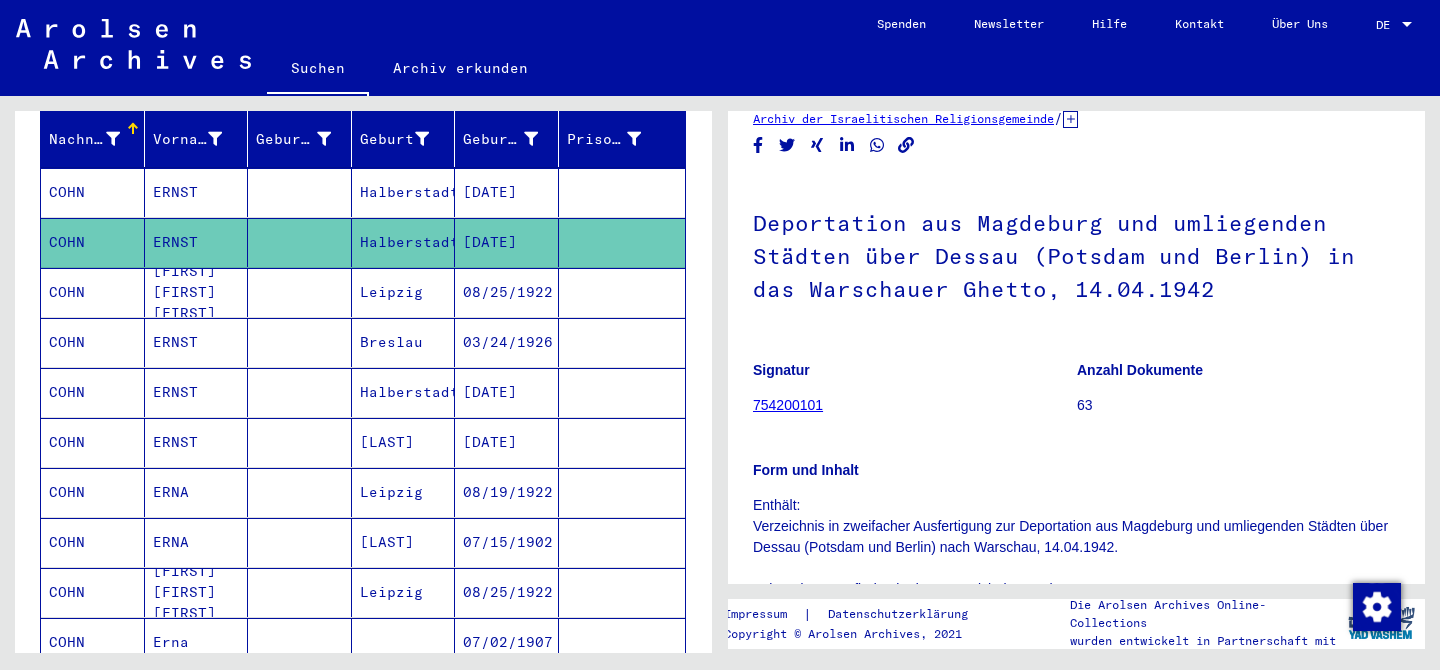 click on "[DATE]" at bounding box center (507, 242) 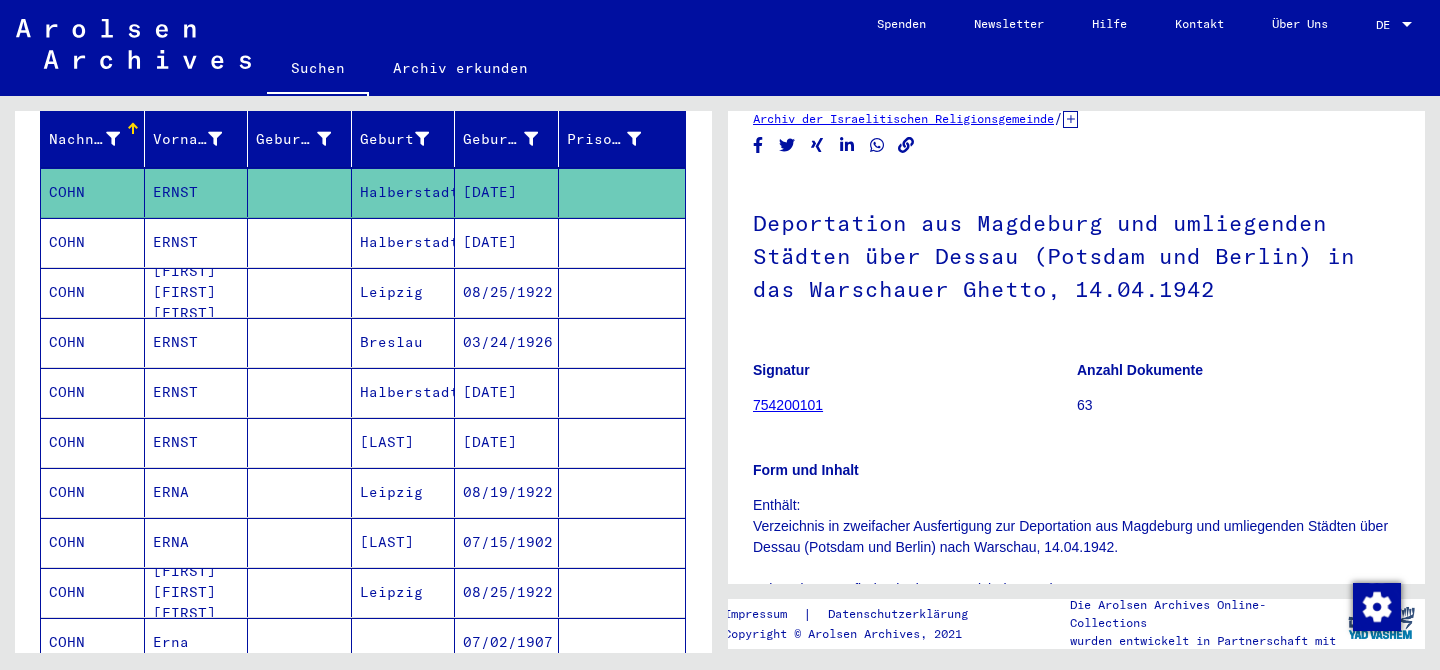 scroll, scrollTop: 0, scrollLeft: 0, axis: both 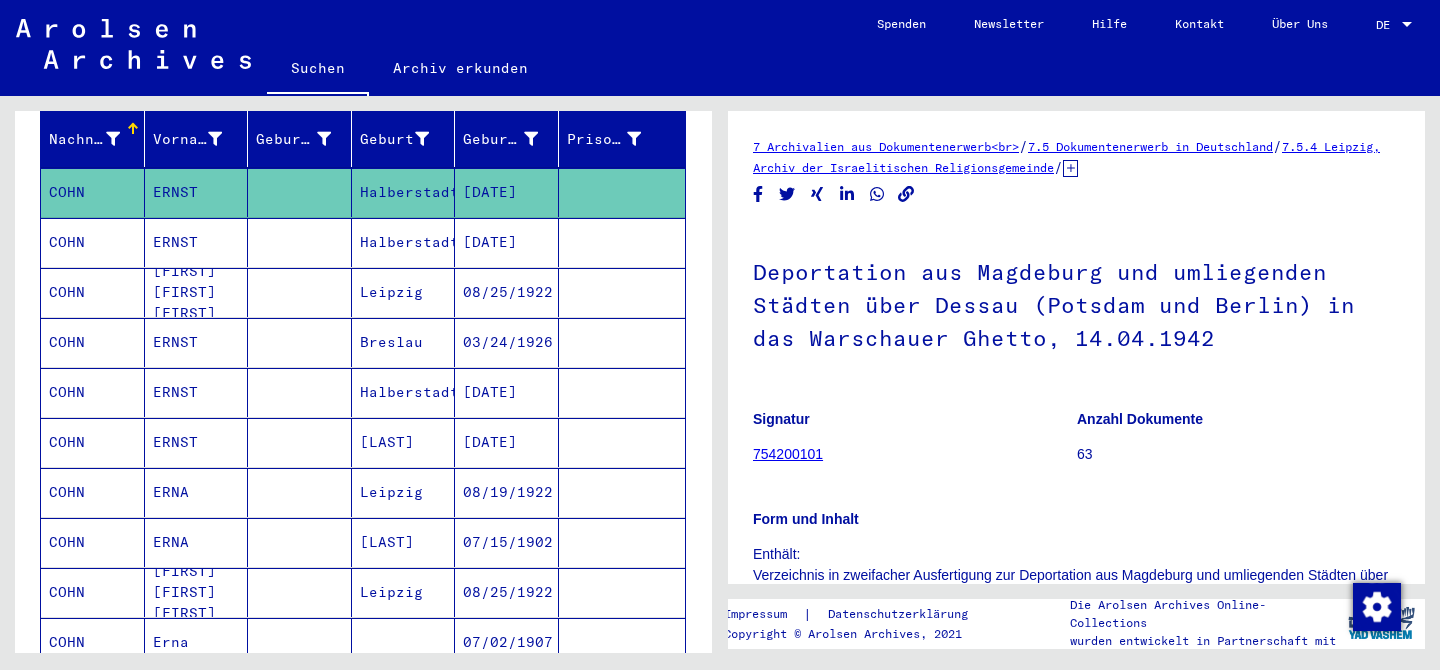 click on "63" 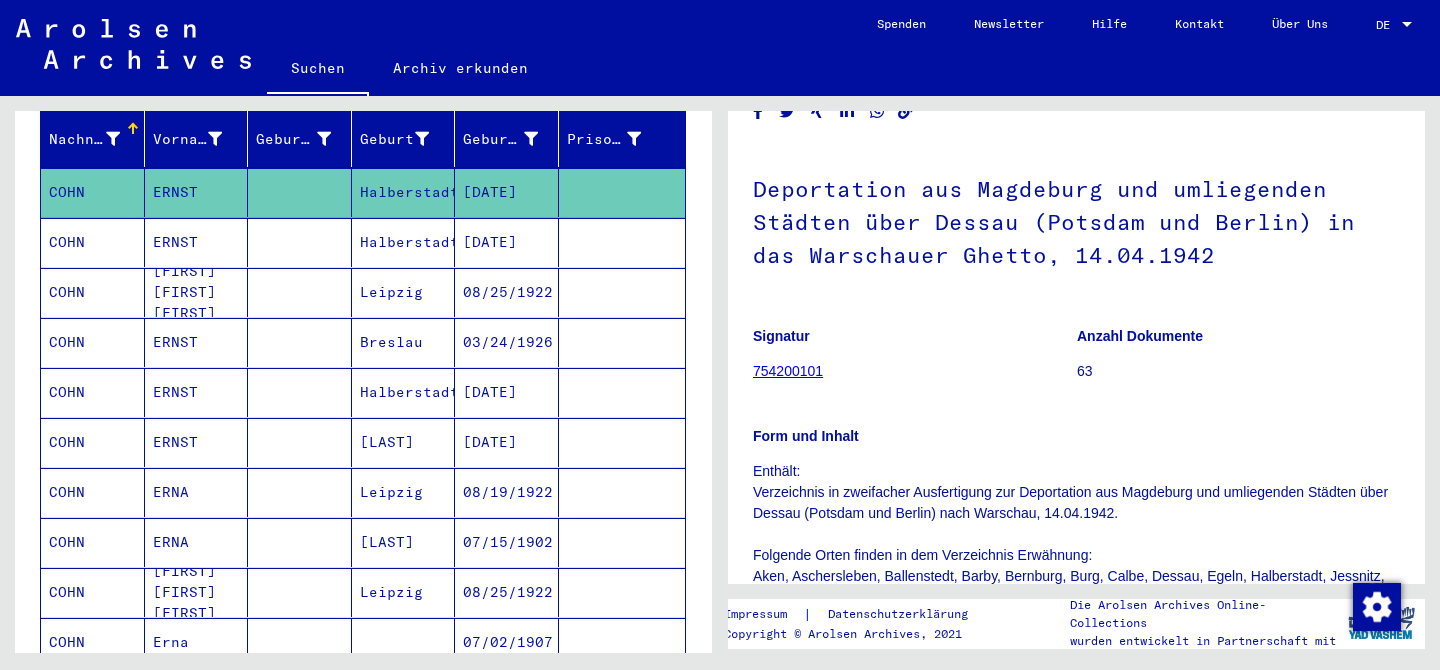 scroll, scrollTop: 103, scrollLeft: 0, axis: vertical 